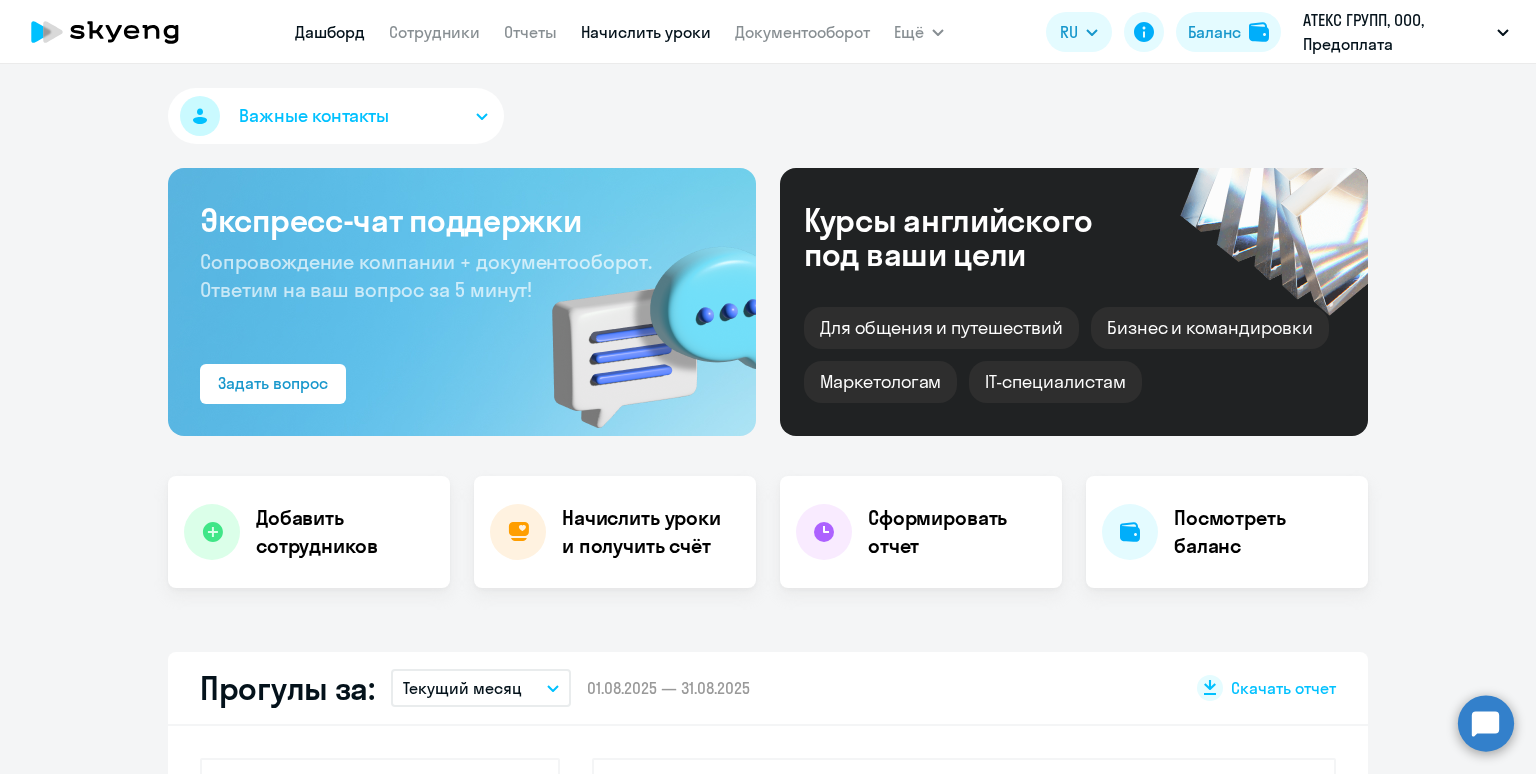 scroll, scrollTop: 0, scrollLeft: 0, axis: both 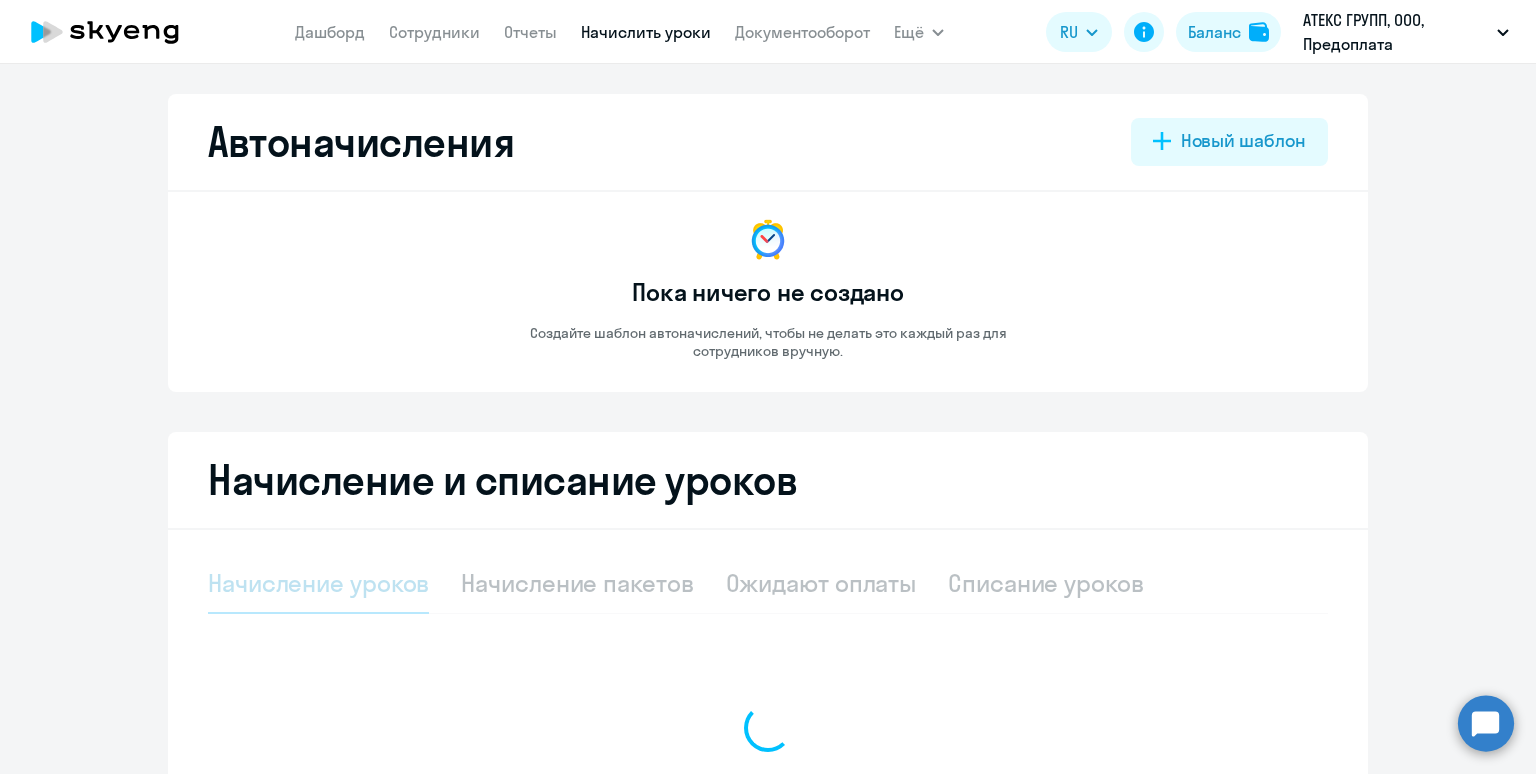 select on "10" 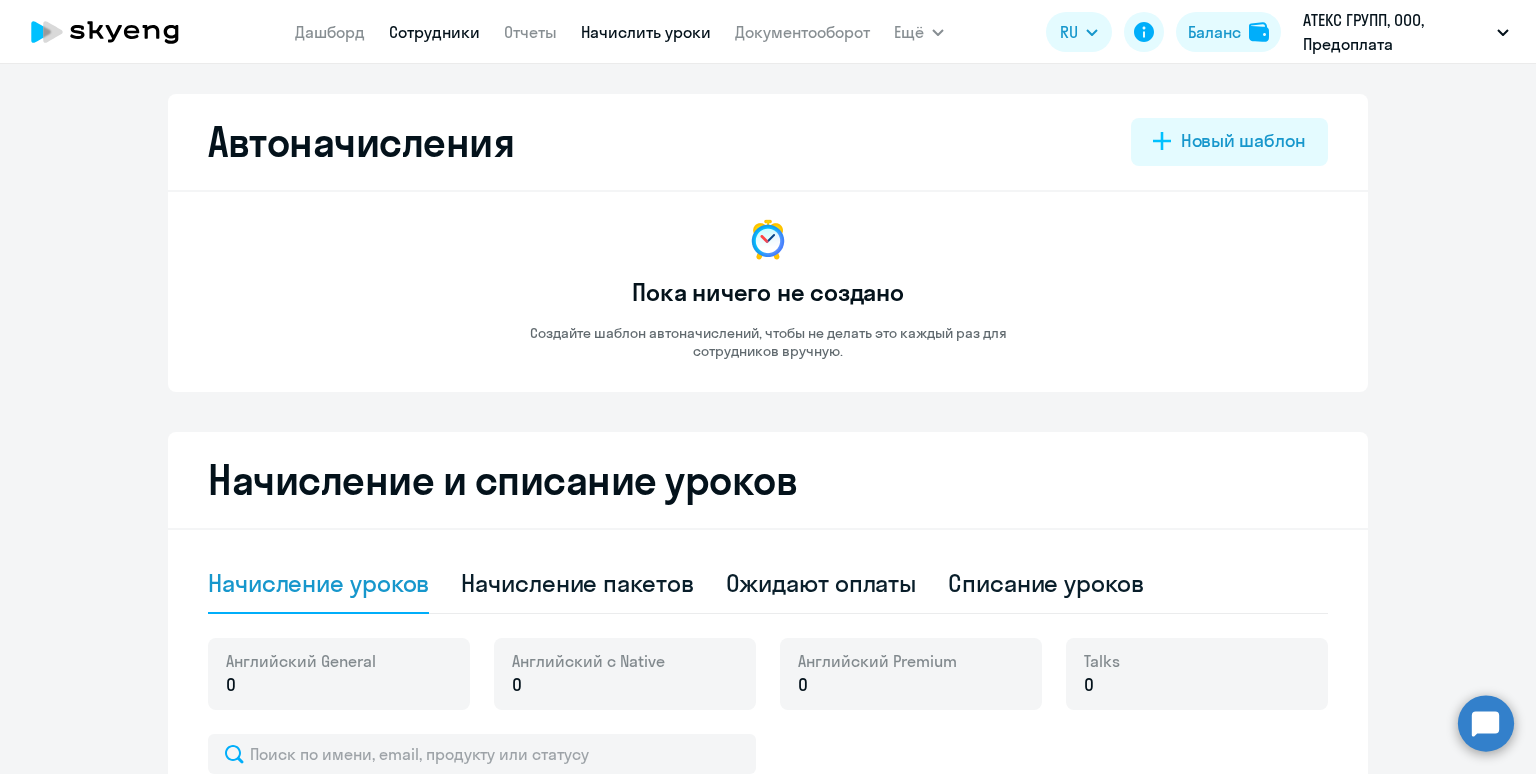 click on "Сотрудники" at bounding box center [434, 32] 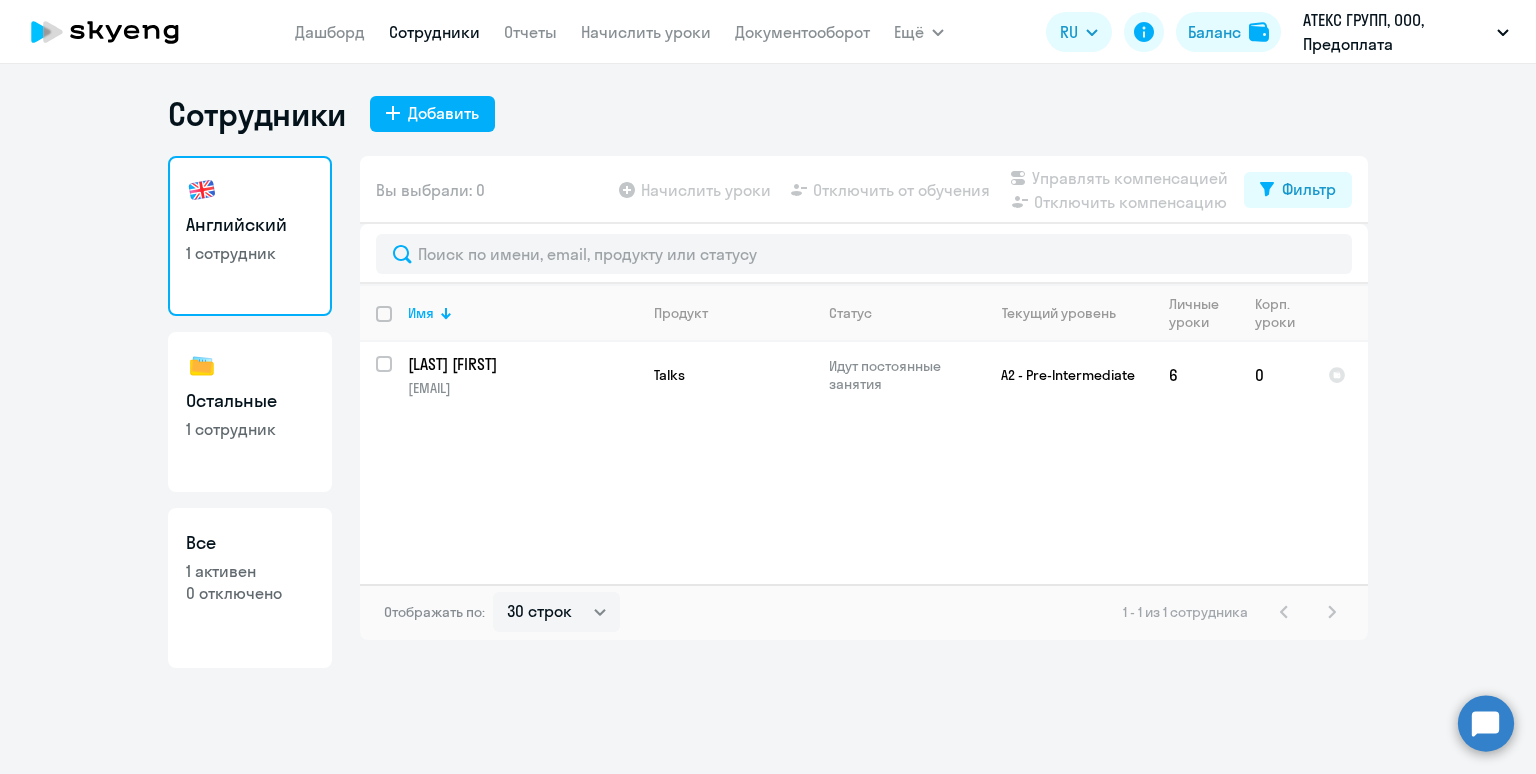 click on "Остальные" 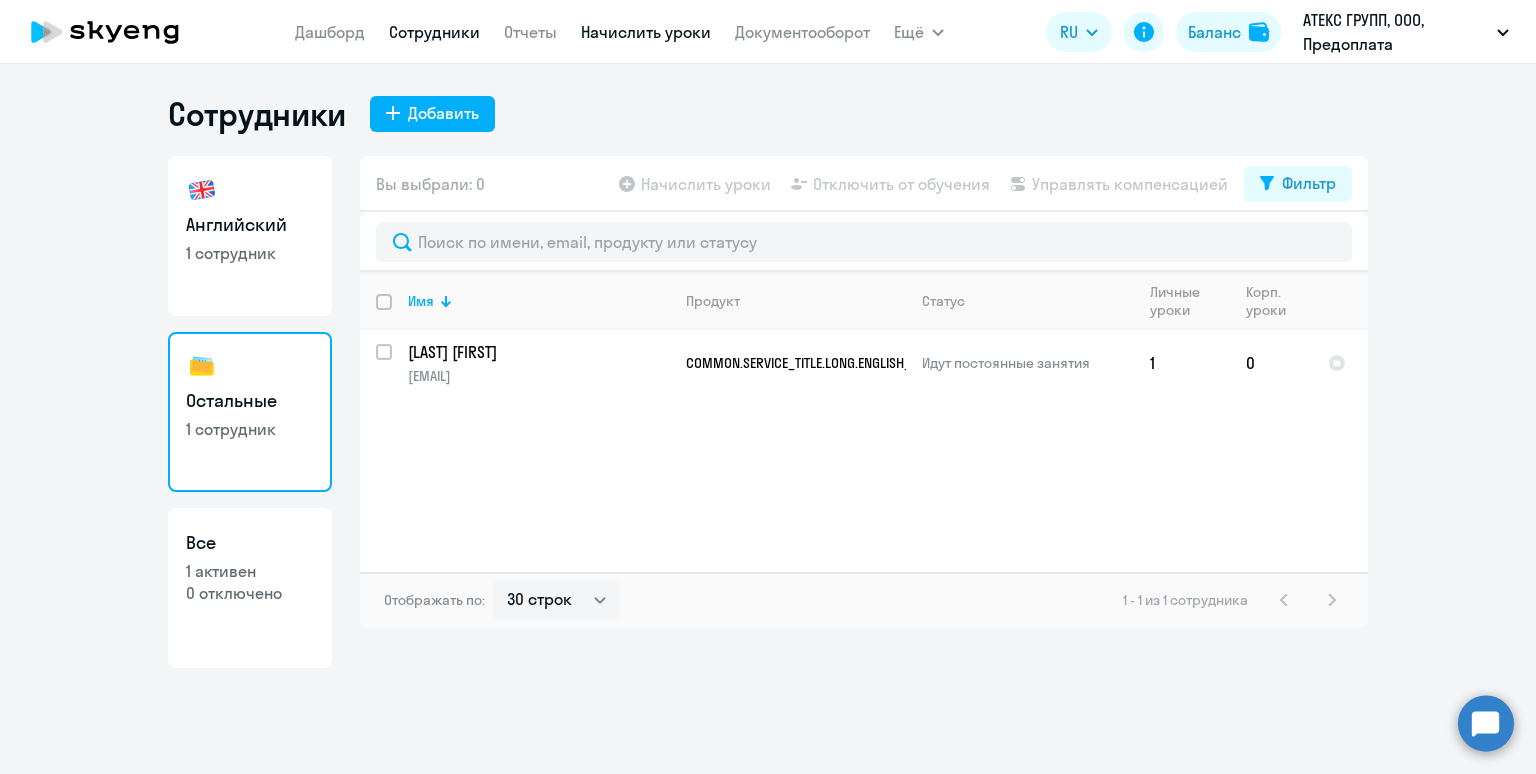click on "Начислить уроки" at bounding box center (646, 32) 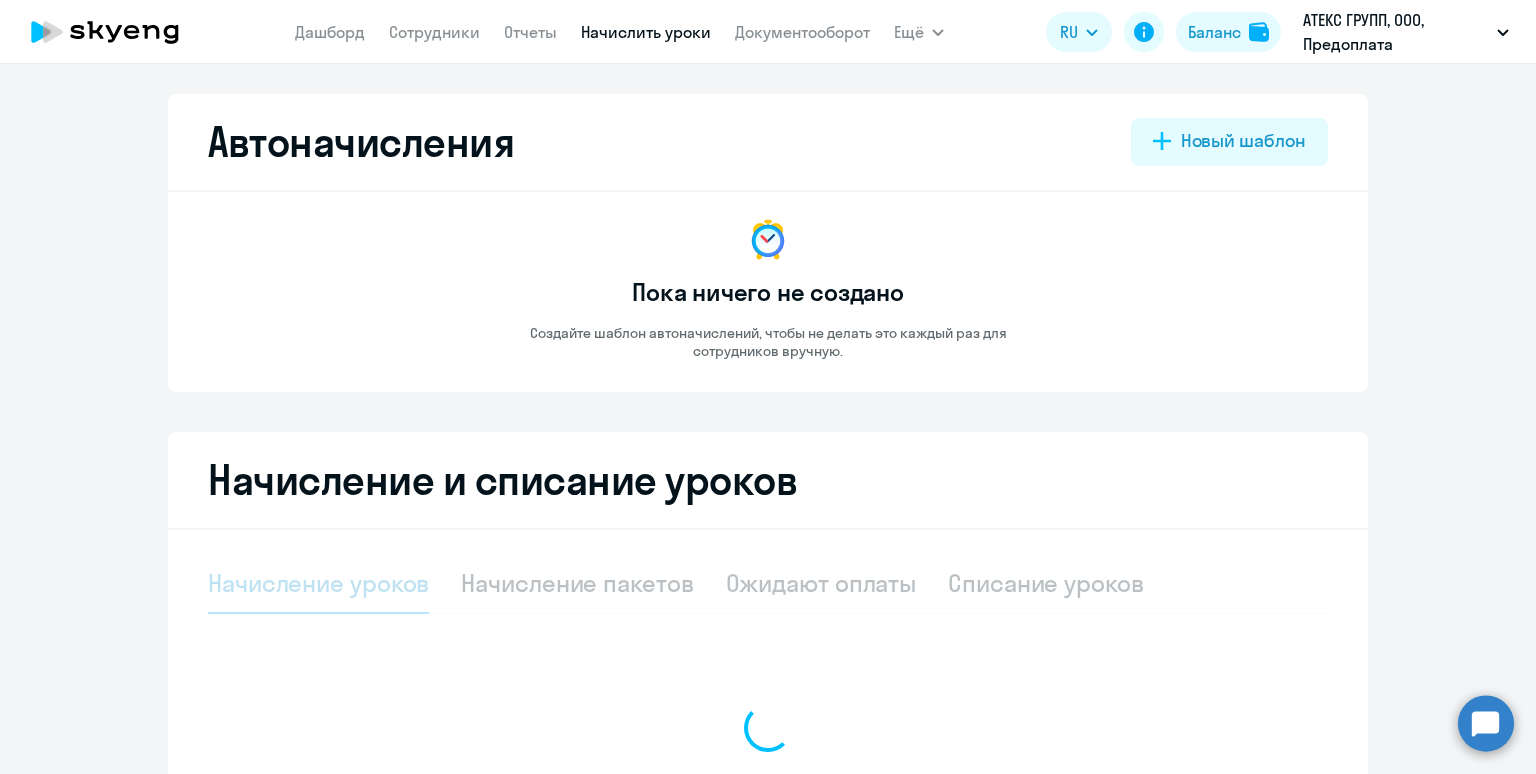 select on "10" 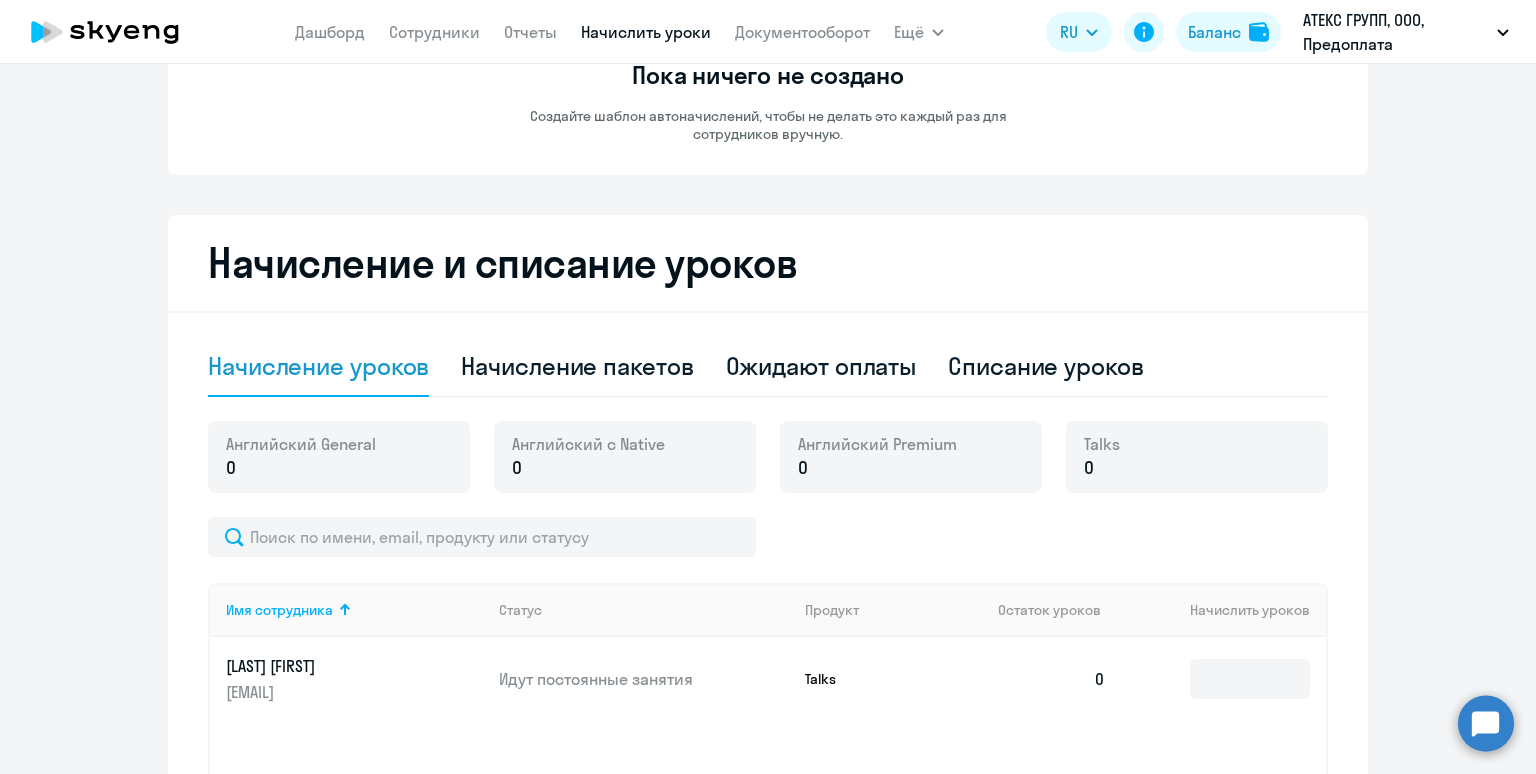 scroll, scrollTop: 292, scrollLeft: 0, axis: vertical 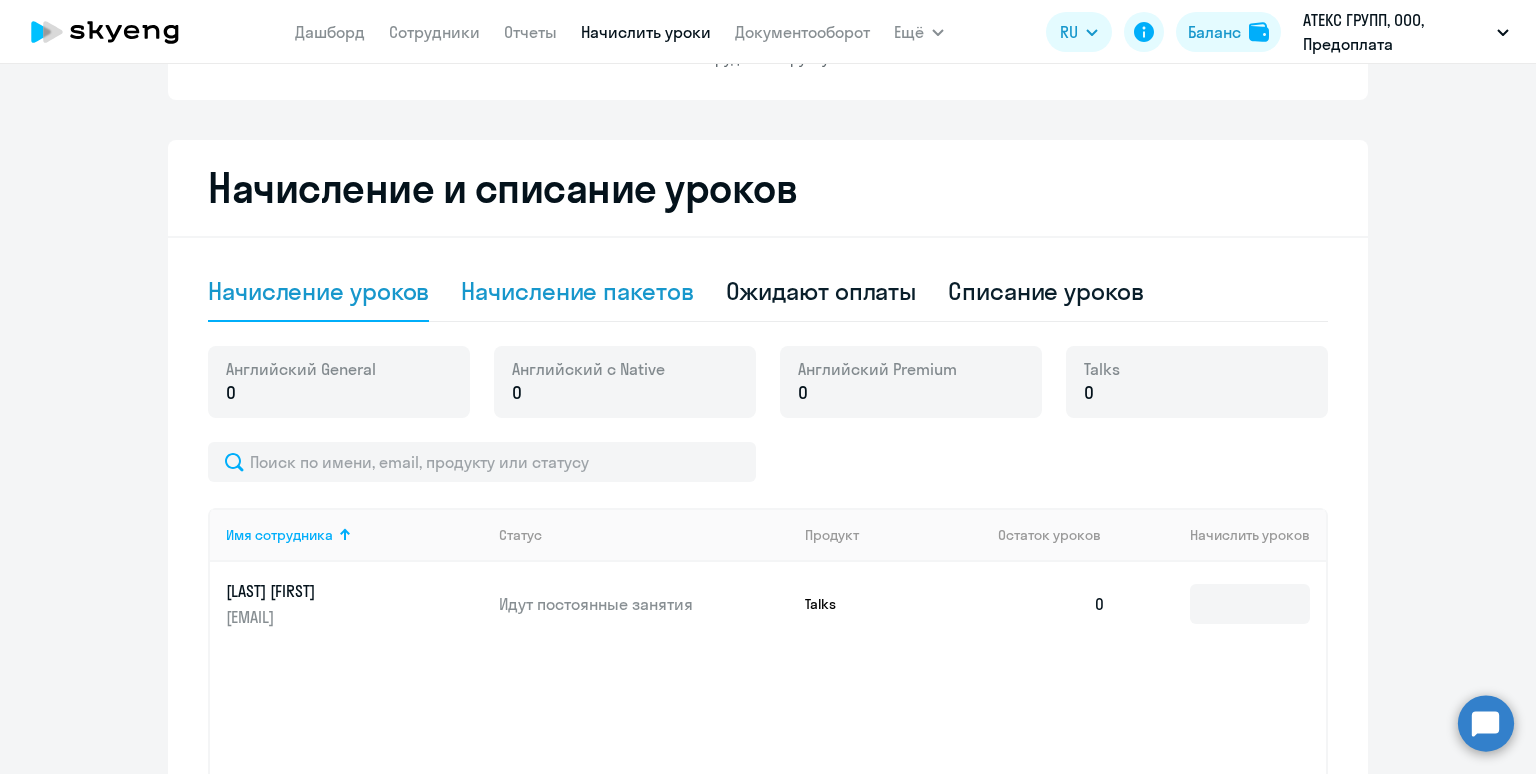 click on "Начисление пакетов" 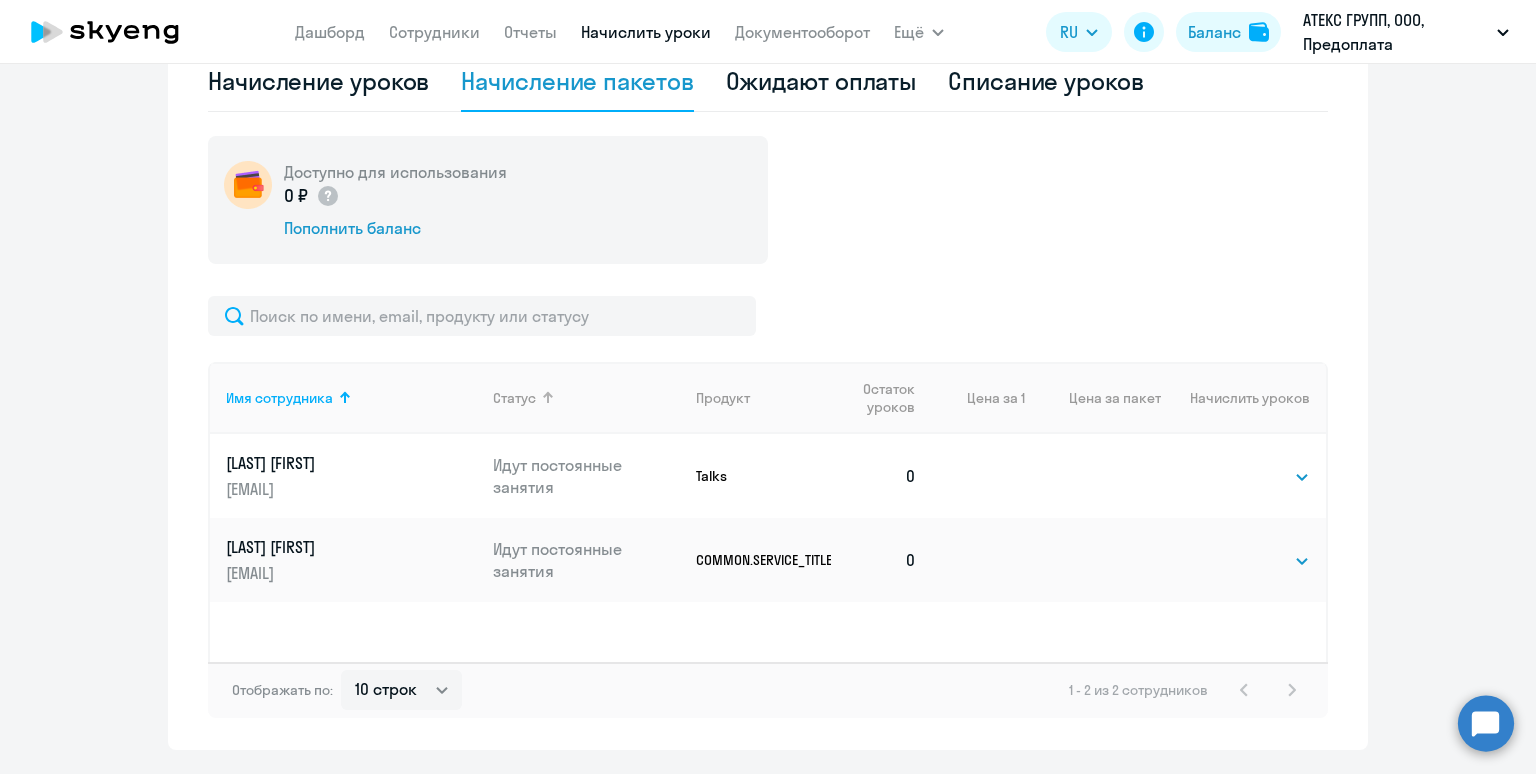 scroll, scrollTop: 500, scrollLeft: 0, axis: vertical 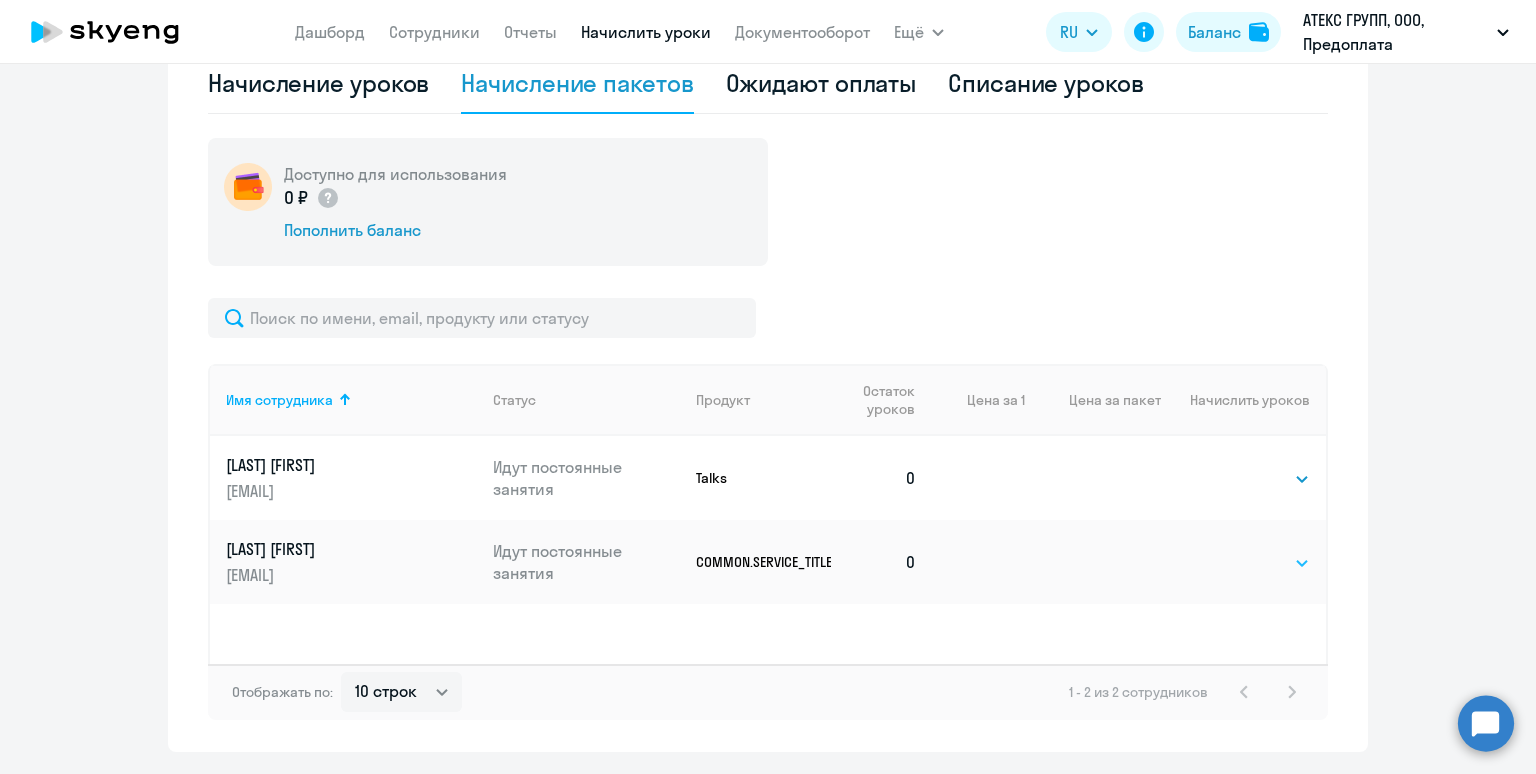 click on "Выбрать   40" 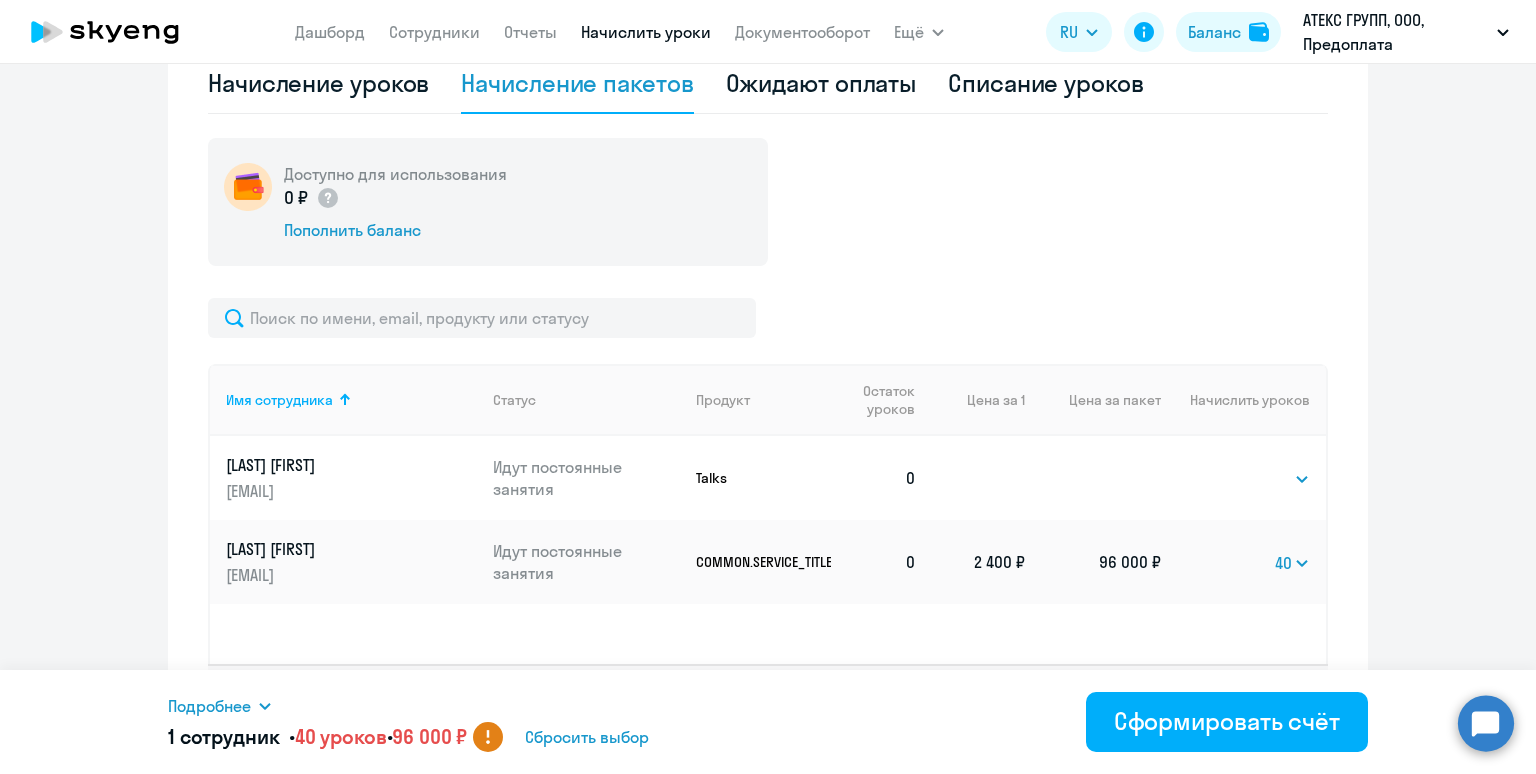scroll, scrollTop: 557, scrollLeft: 0, axis: vertical 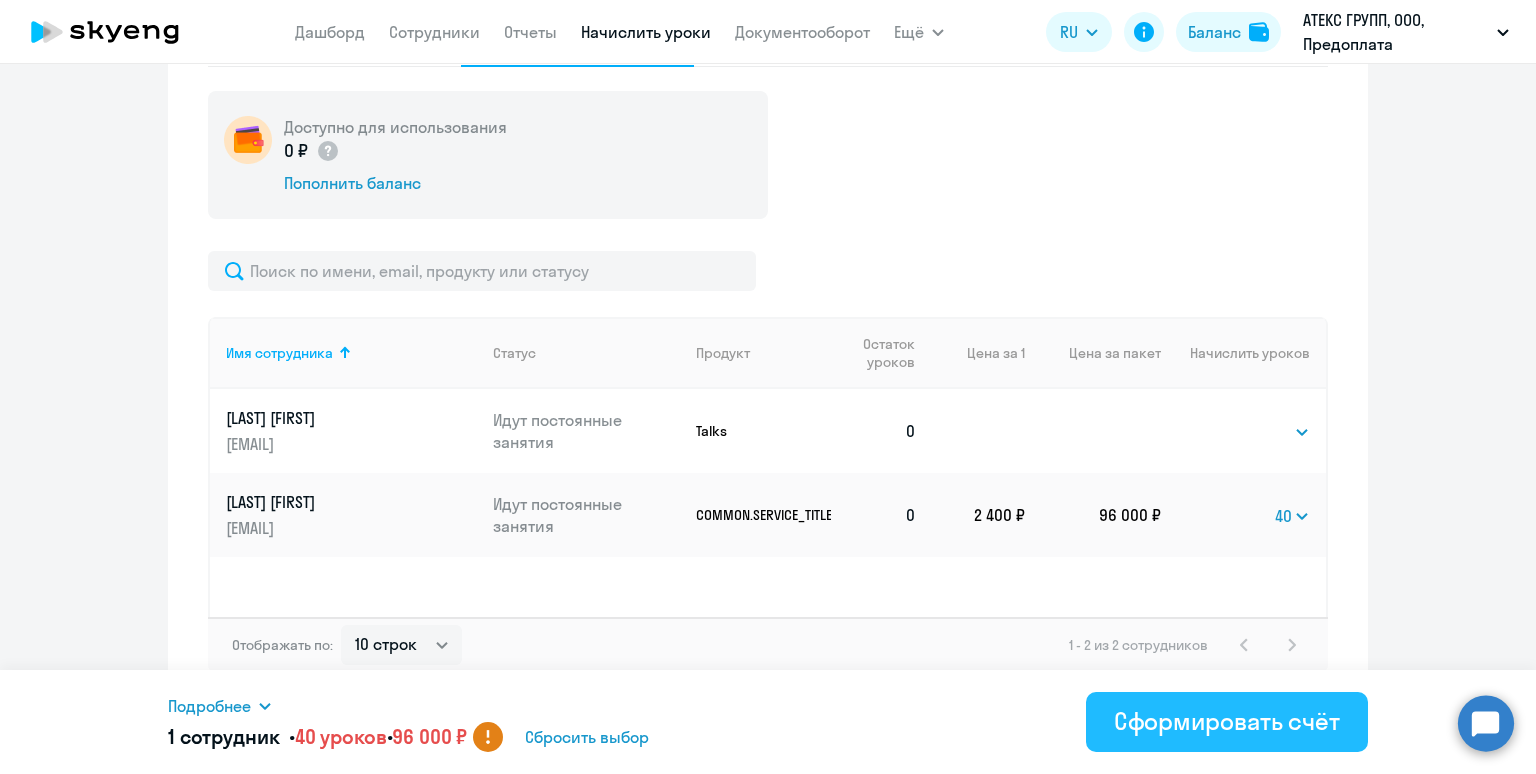 click on "Сформировать счёт" at bounding box center (1227, 721) 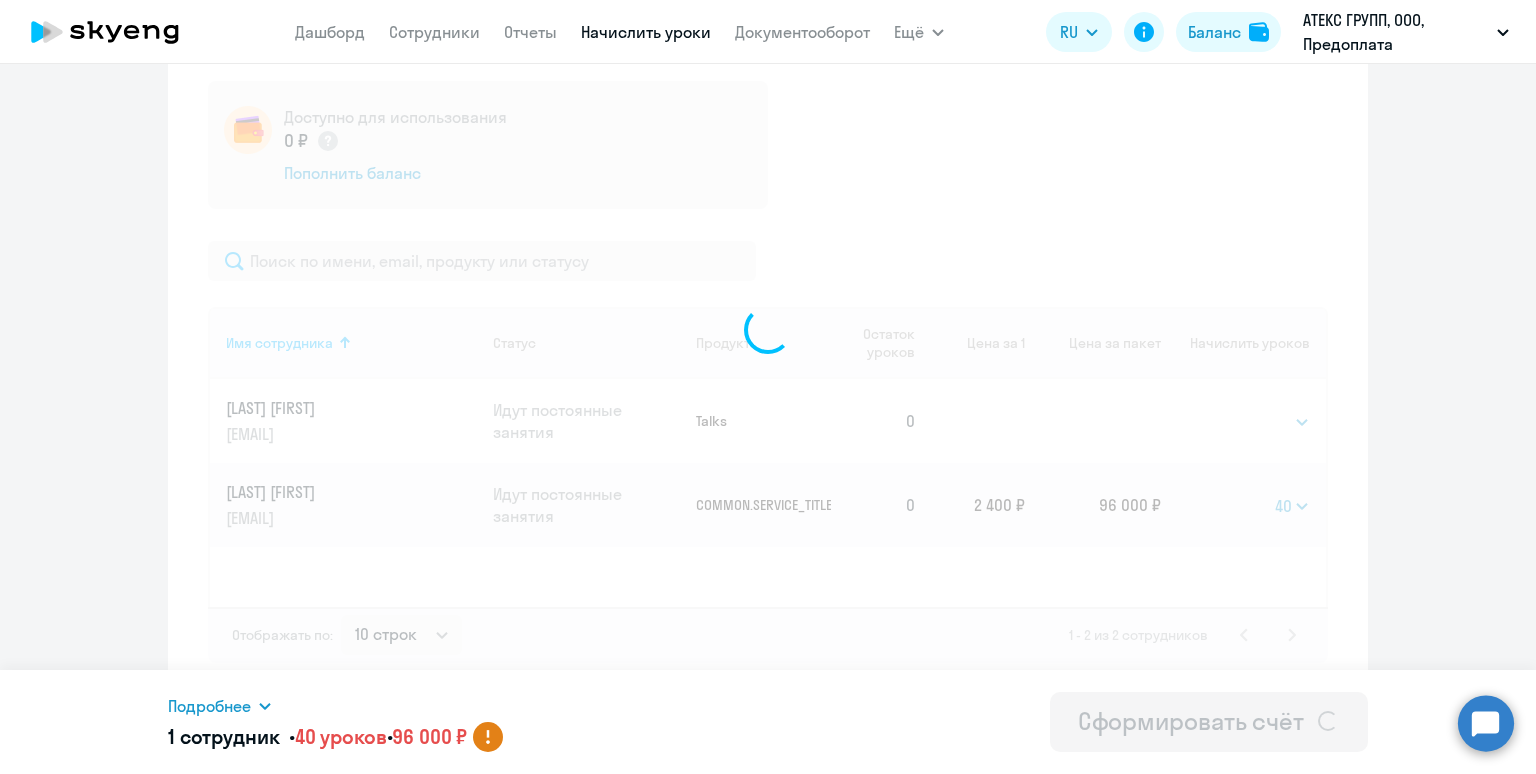 scroll, scrollTop: 556, scrollLeft: 0, axis: vertical 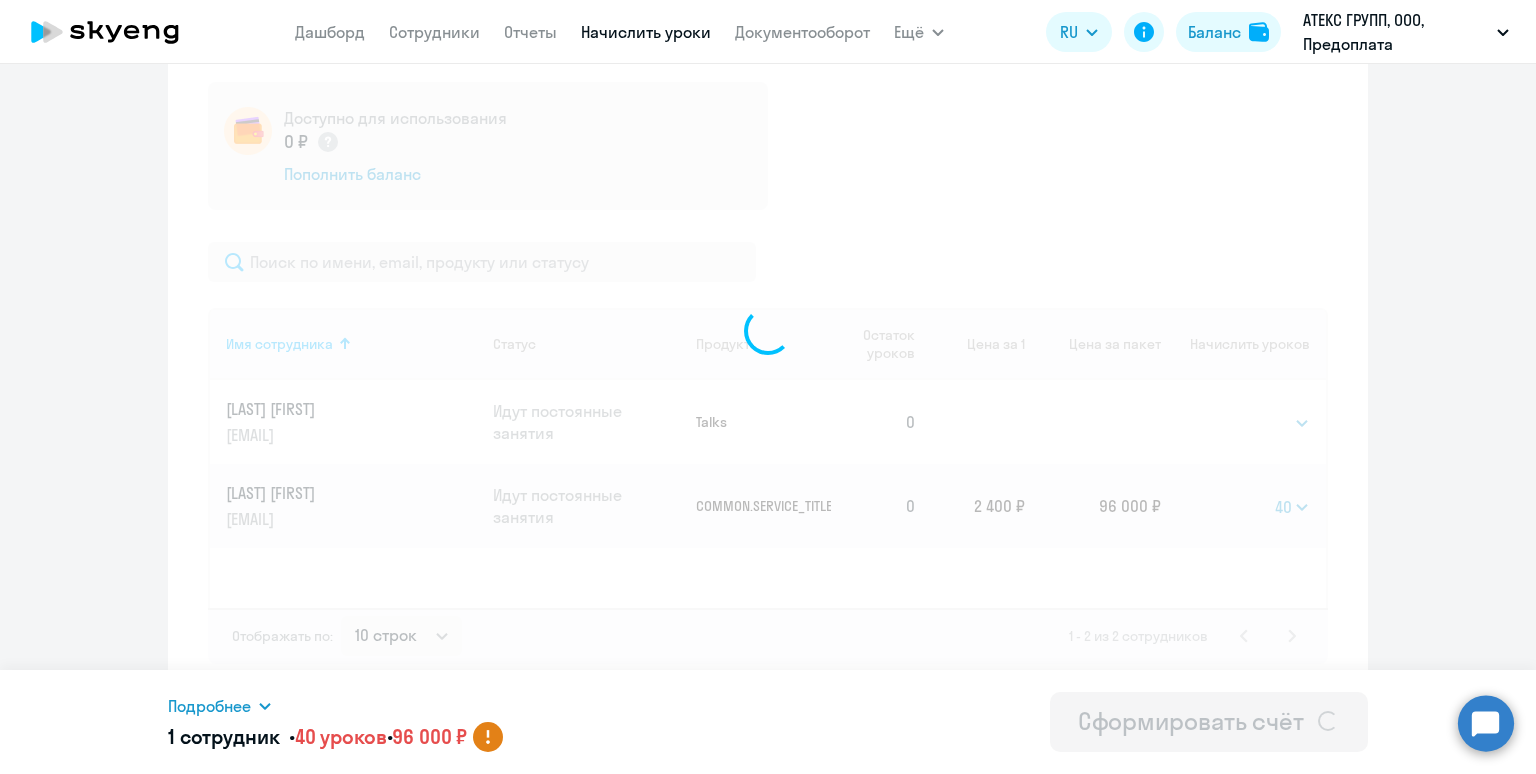 select 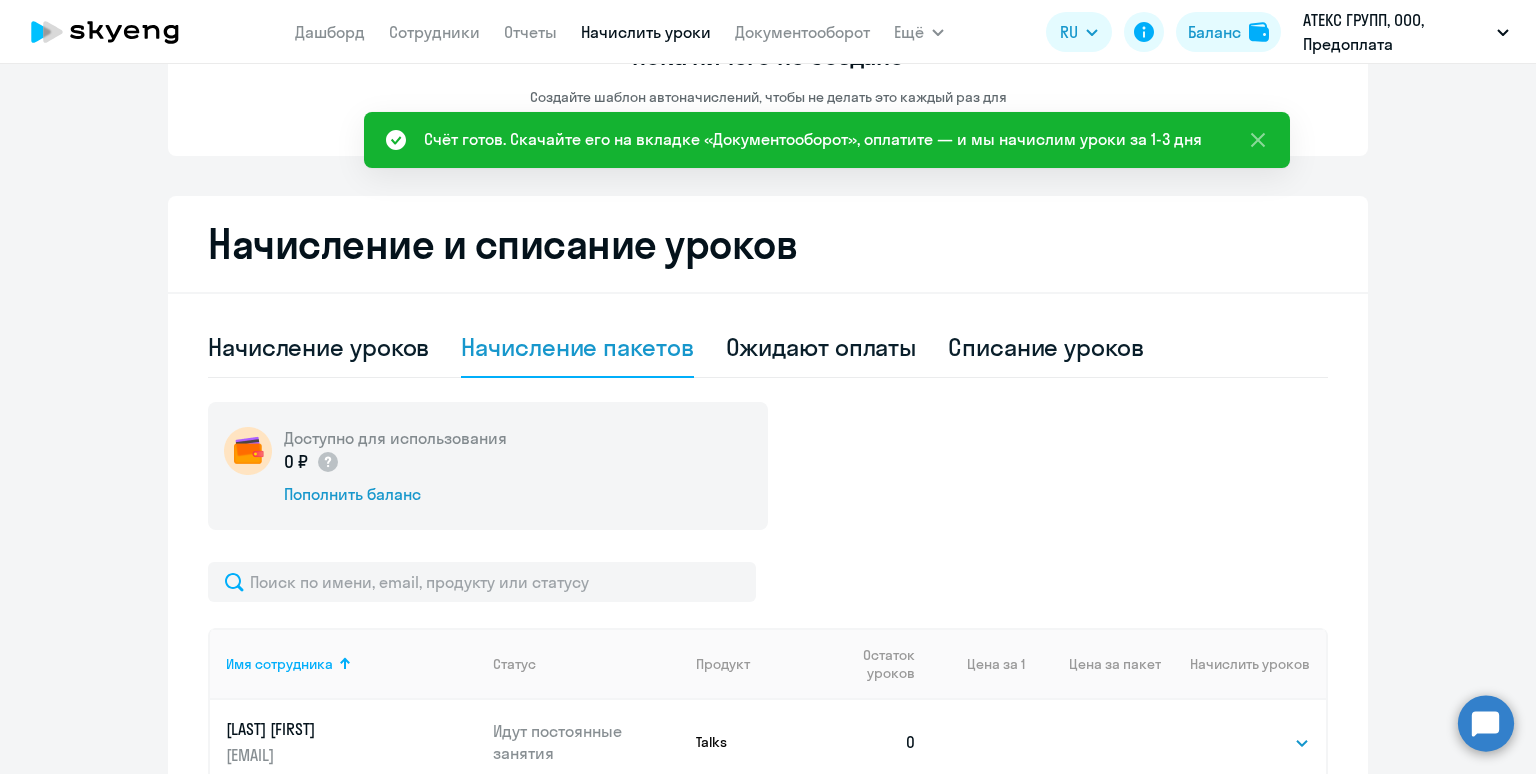 scroll, scrollTop: 229, scrollLeft: 0, axis: vertical 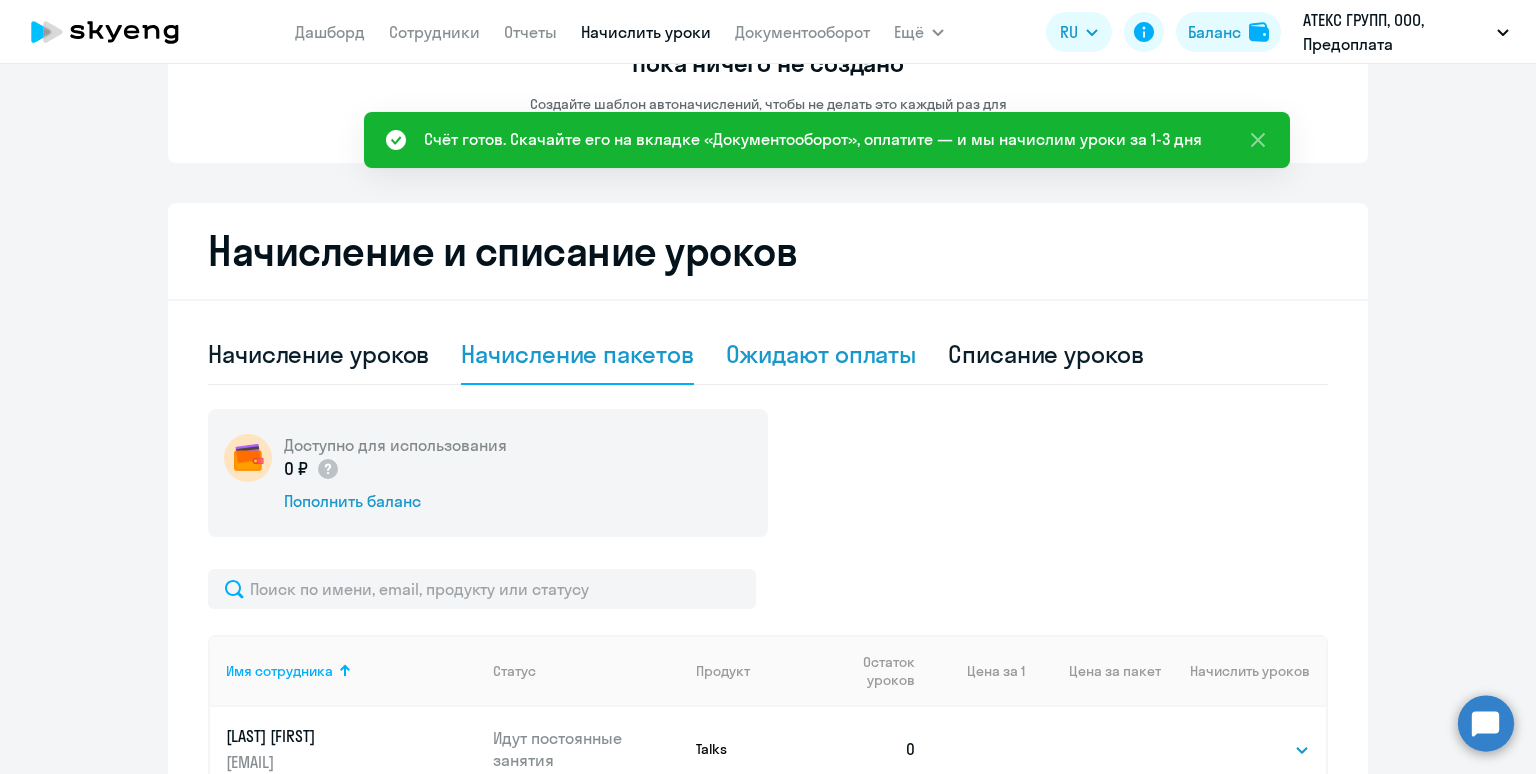 click on "Ожидают оплаты" 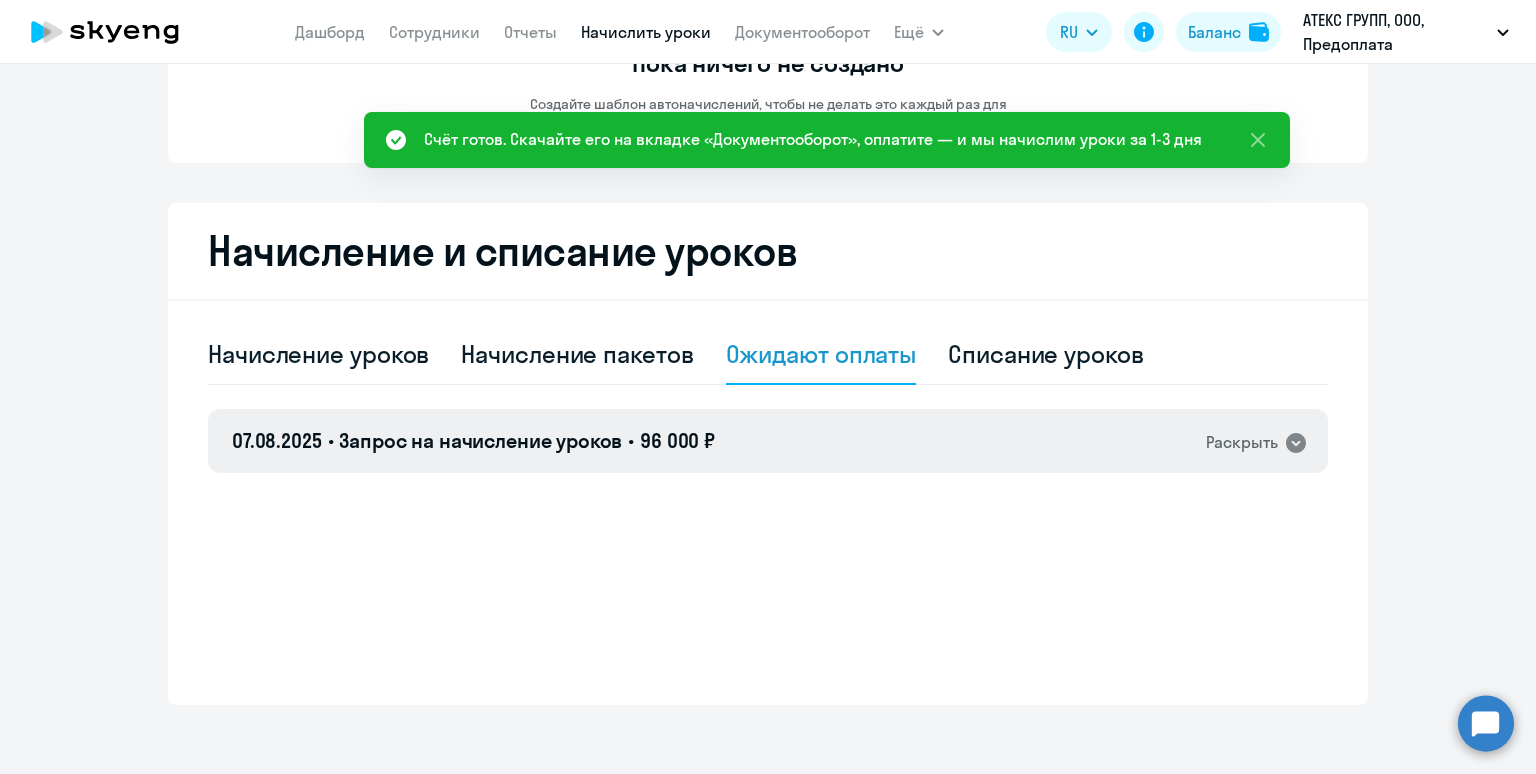click on "07.08.2025 • Запрос на начисление уроков • 96 000 ₽  Раскрыть" 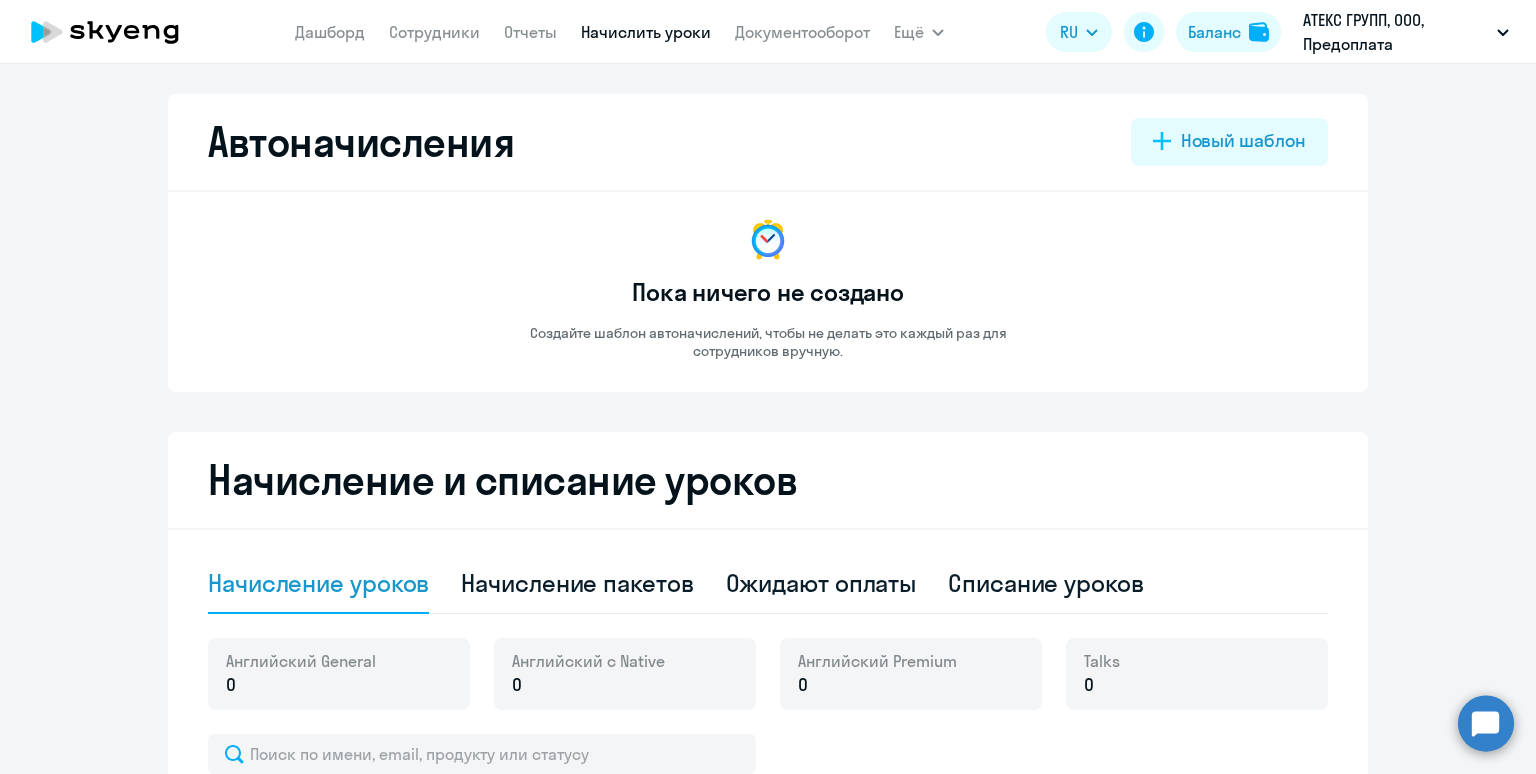 select on "10" 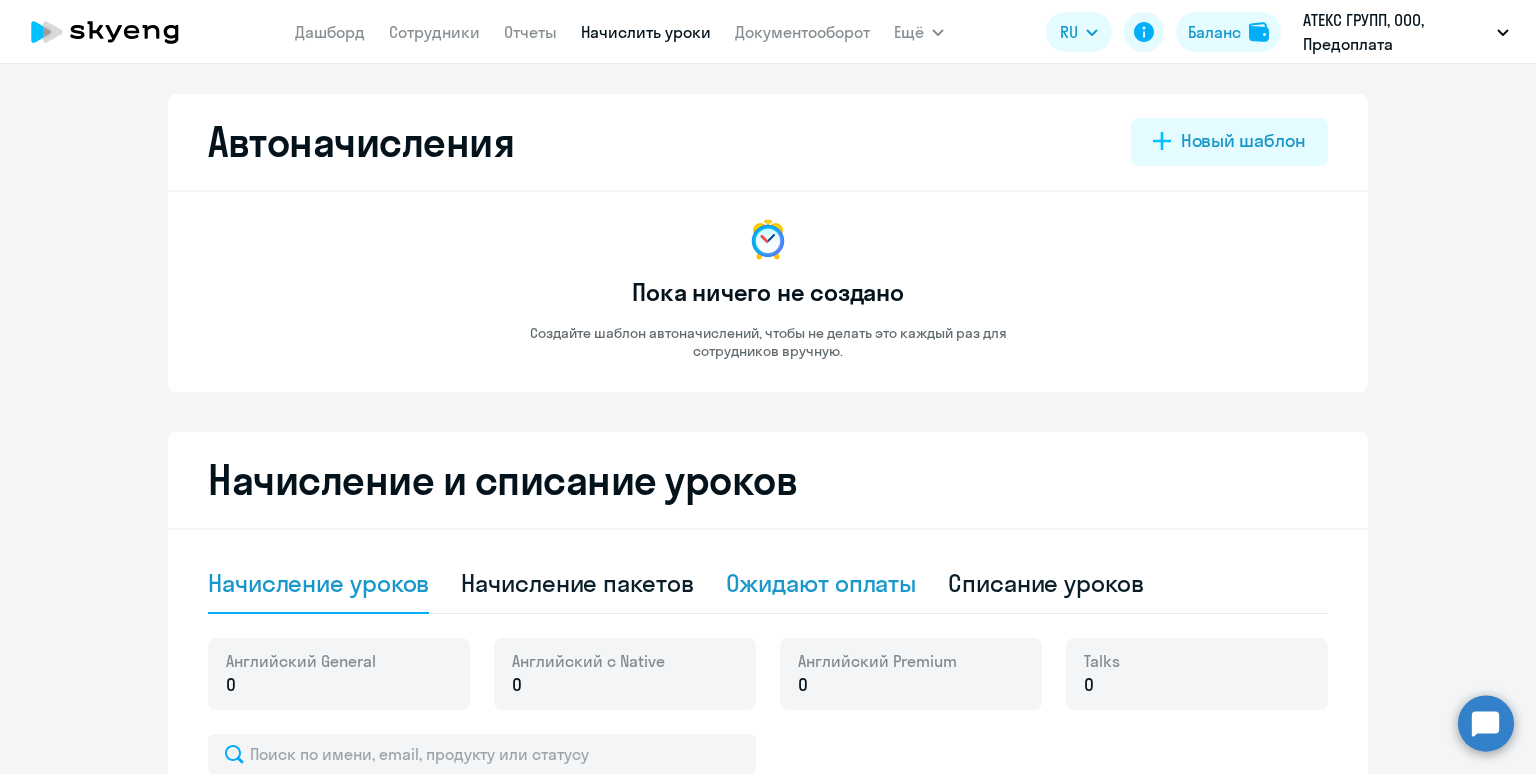 click on "Ожидают оплаты" 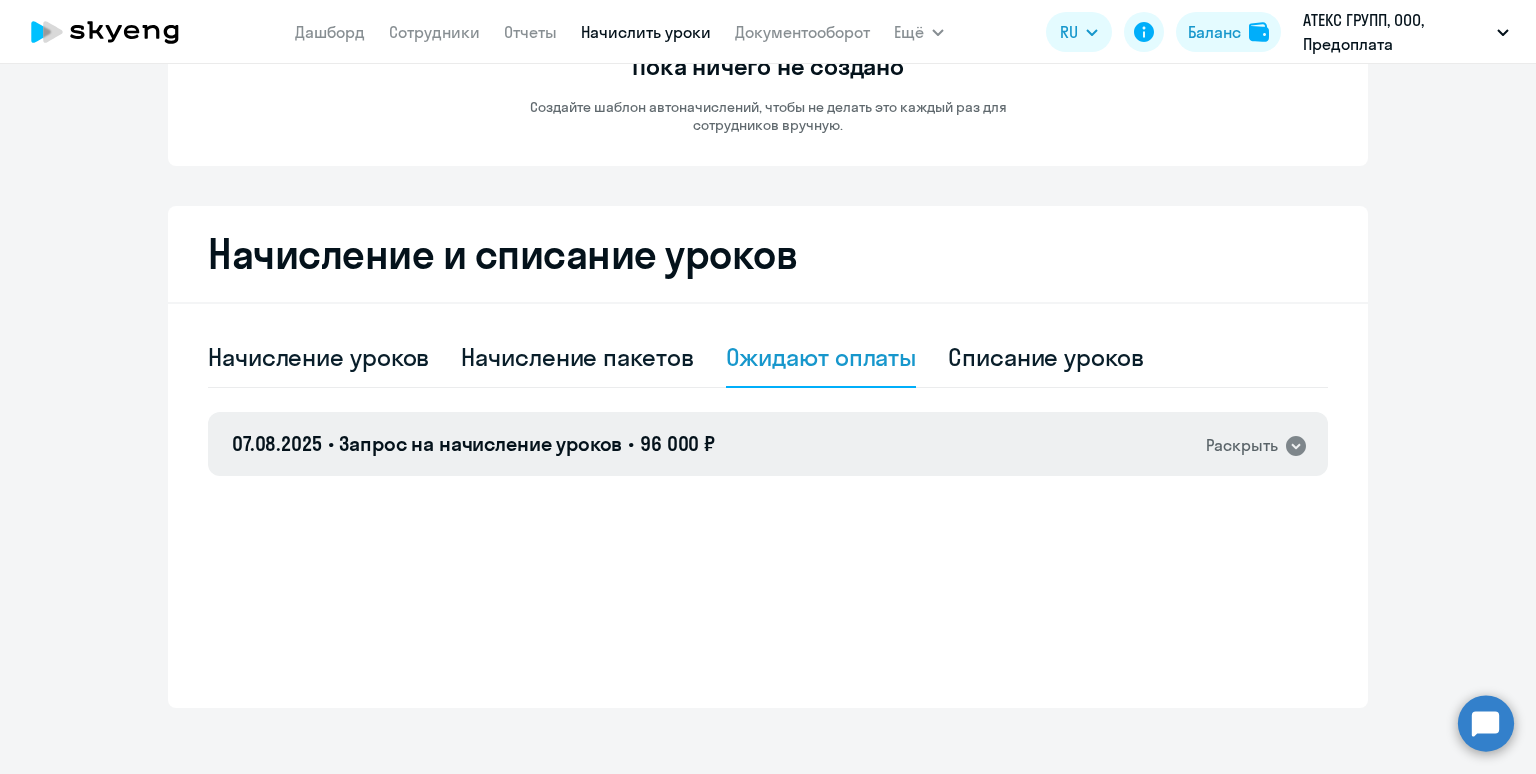 scroll, scrollTop: 239, scrollLeft: 0, axis: vertical 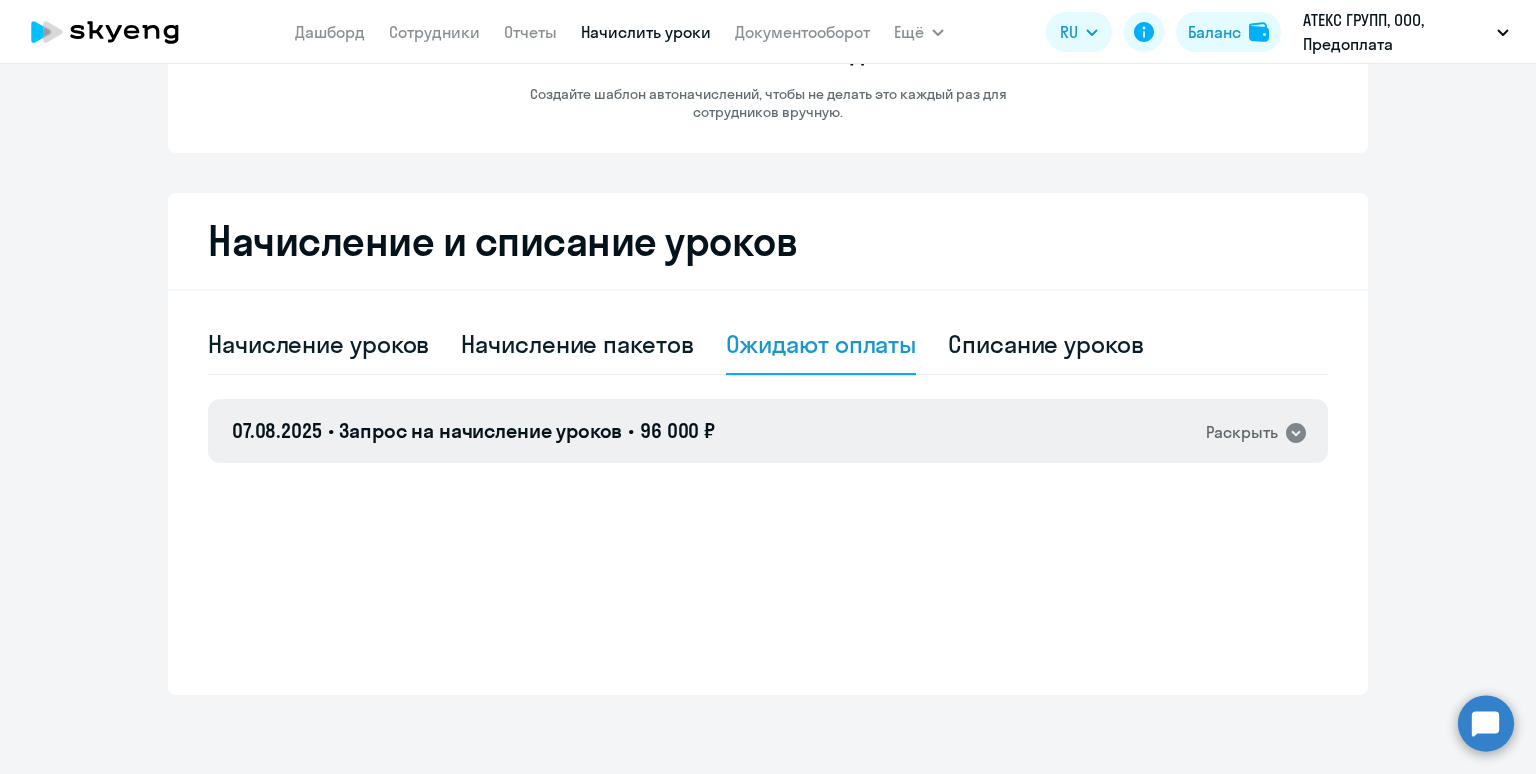 click on "07.08.2025 • Запрос на начисление уроков • 96 000 ₽  Раскрыть" 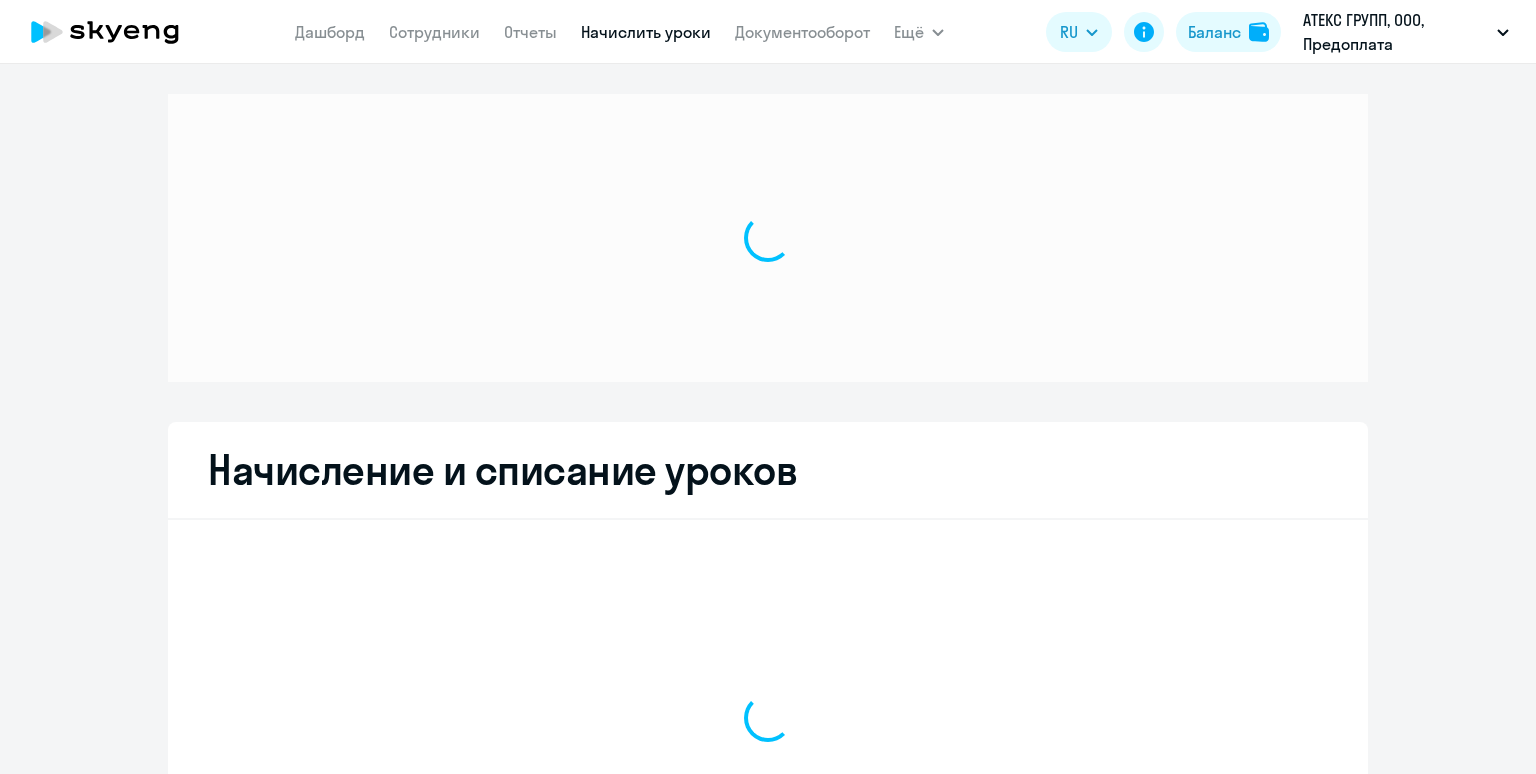 scroll, scrollTop: 0, scrollLeft: 0, axis: both 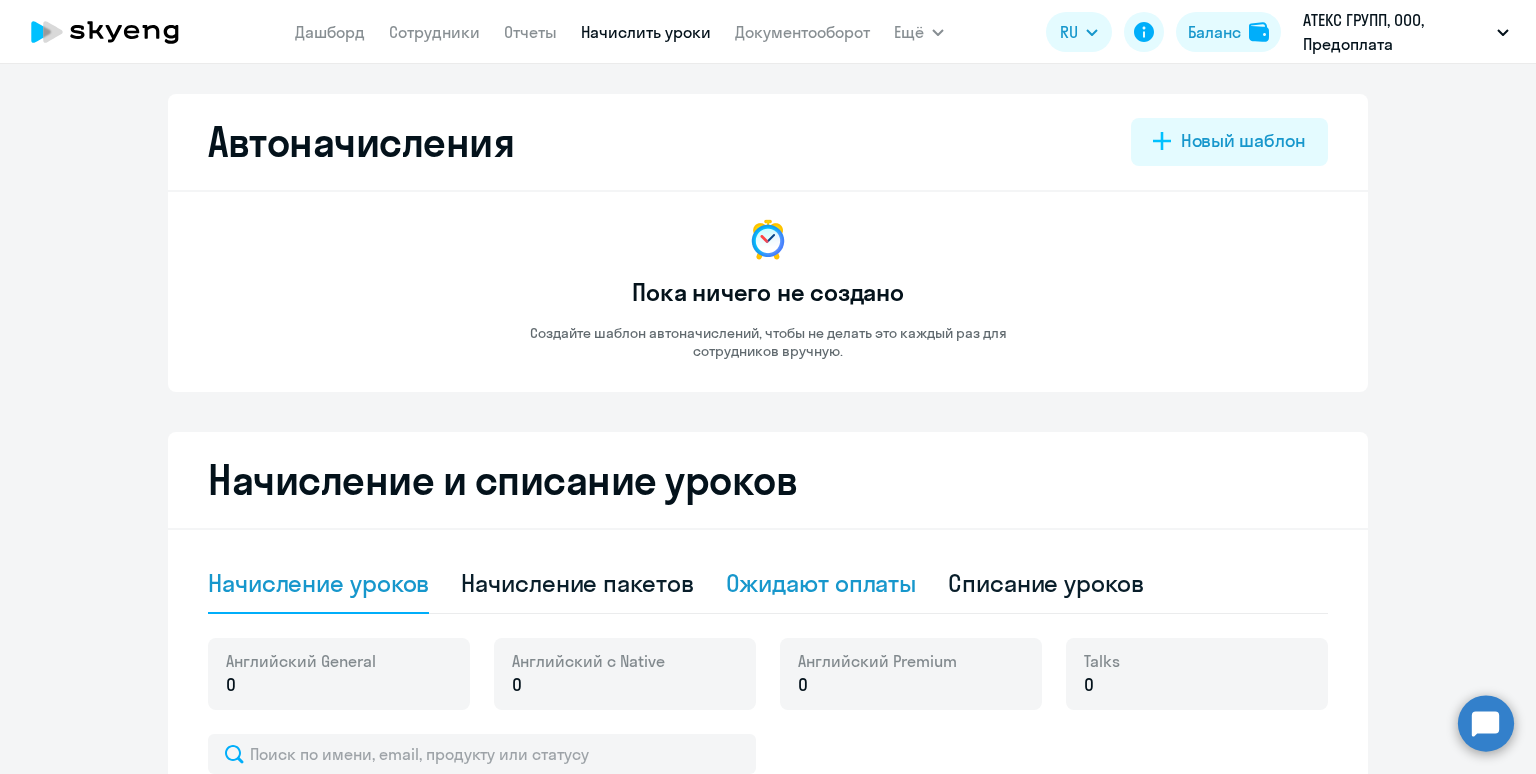 click on "Ожидают оплаты" 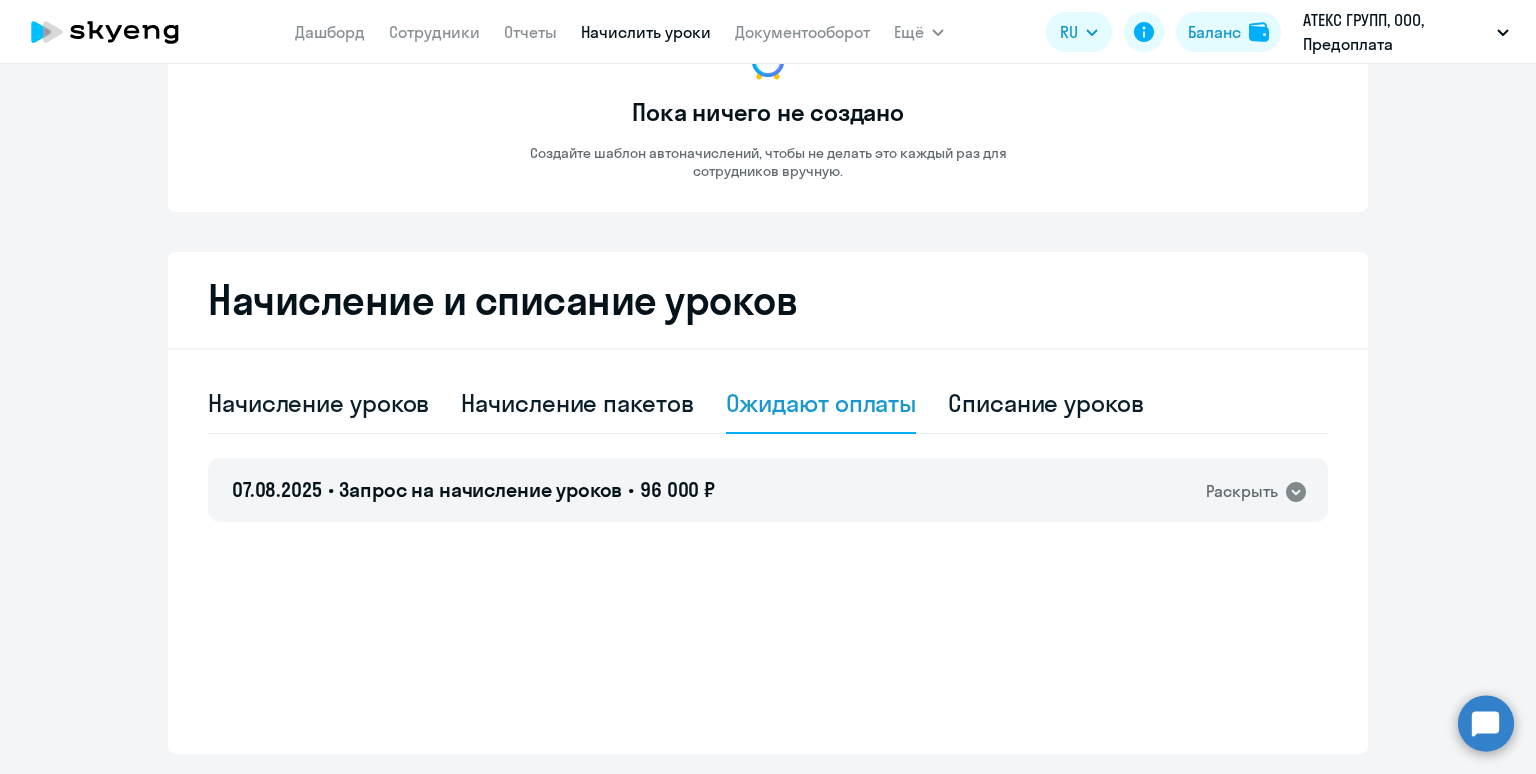 scroll, scrollTop: 239, scrollLeft: 0, axis: vertical 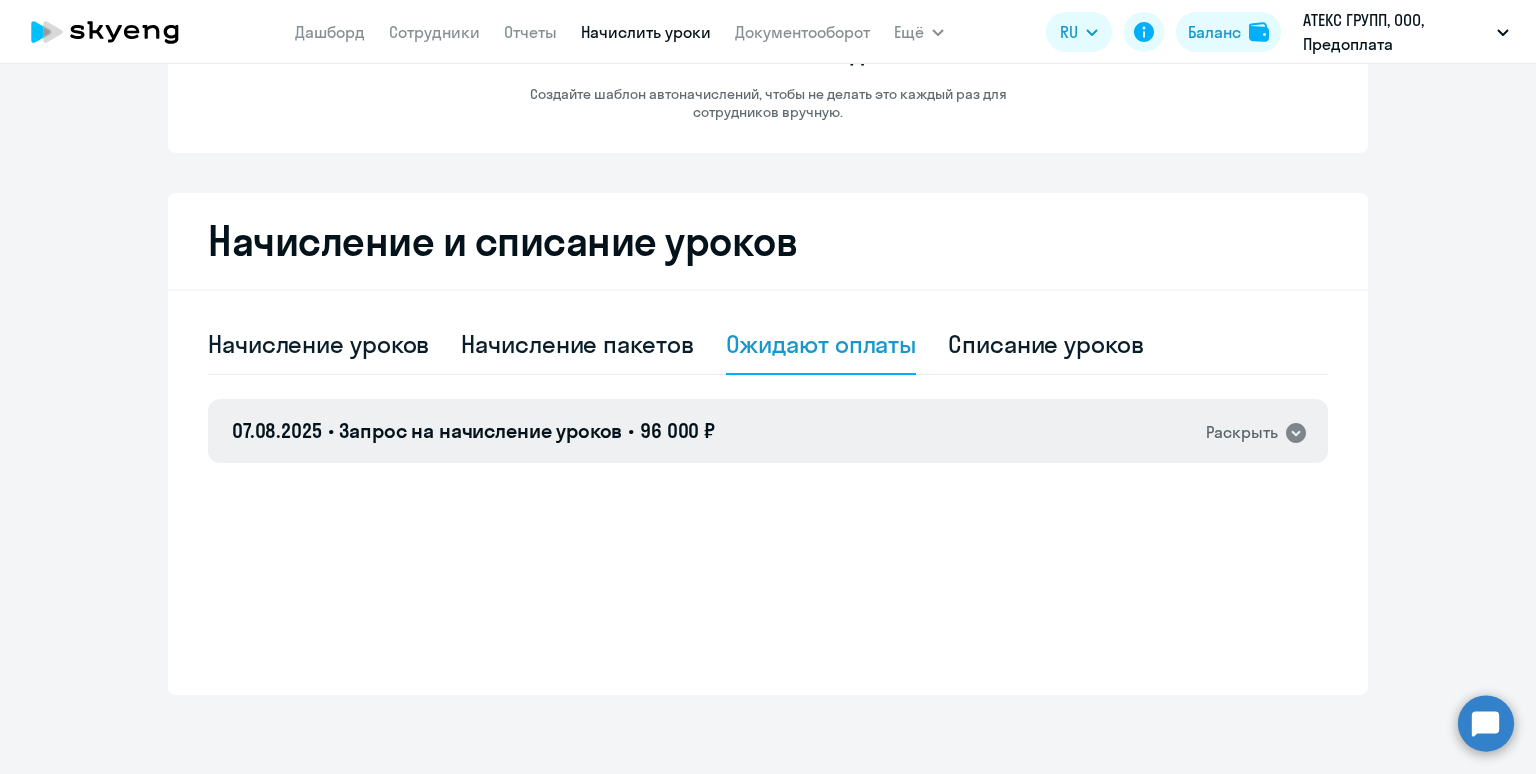 click on "07.08.2025 • Запрос на начисление уроков • 96 000 ₽  Раскрыть" 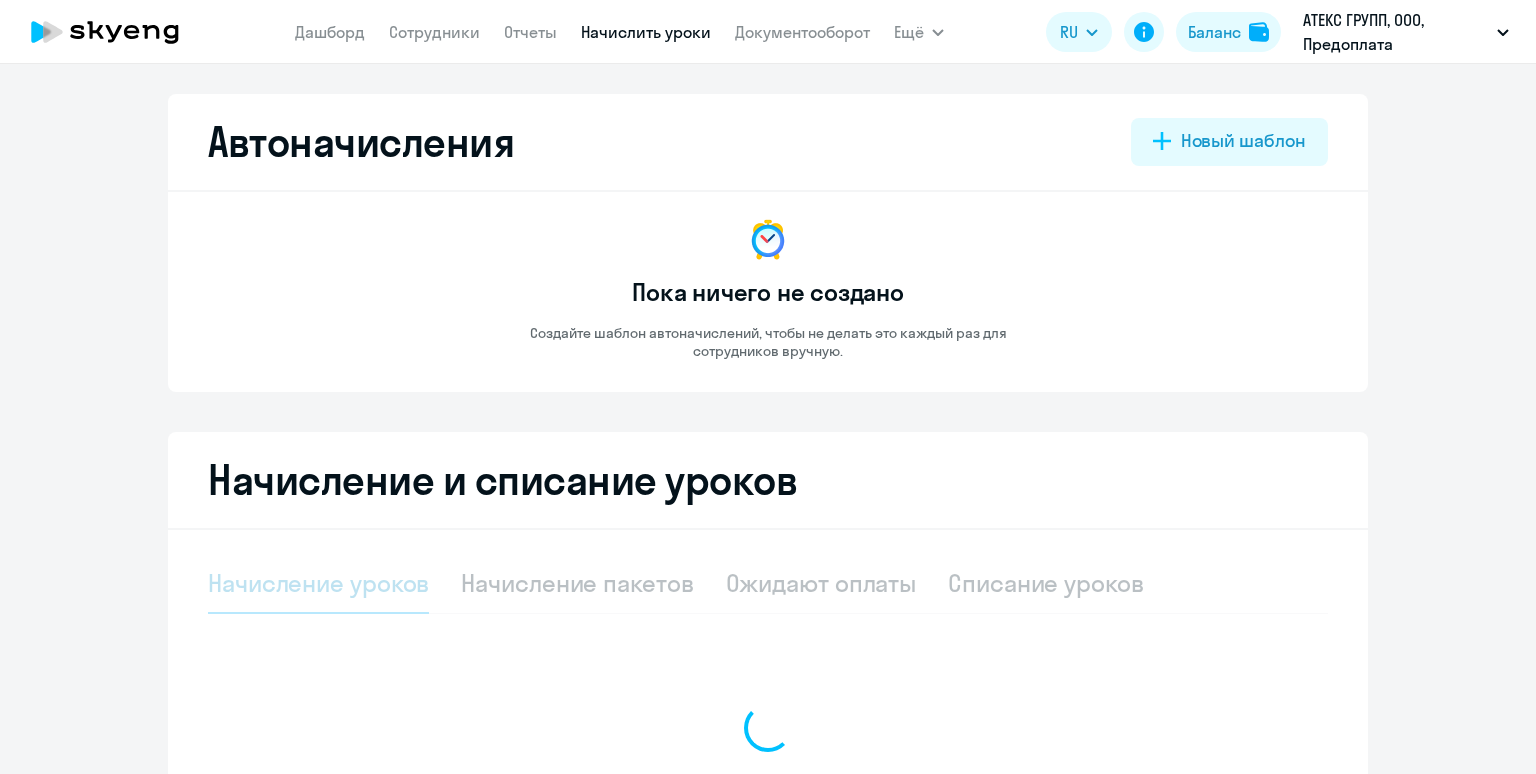 scroll, scrollTop: 0, scrollLeft: 0, axis: both 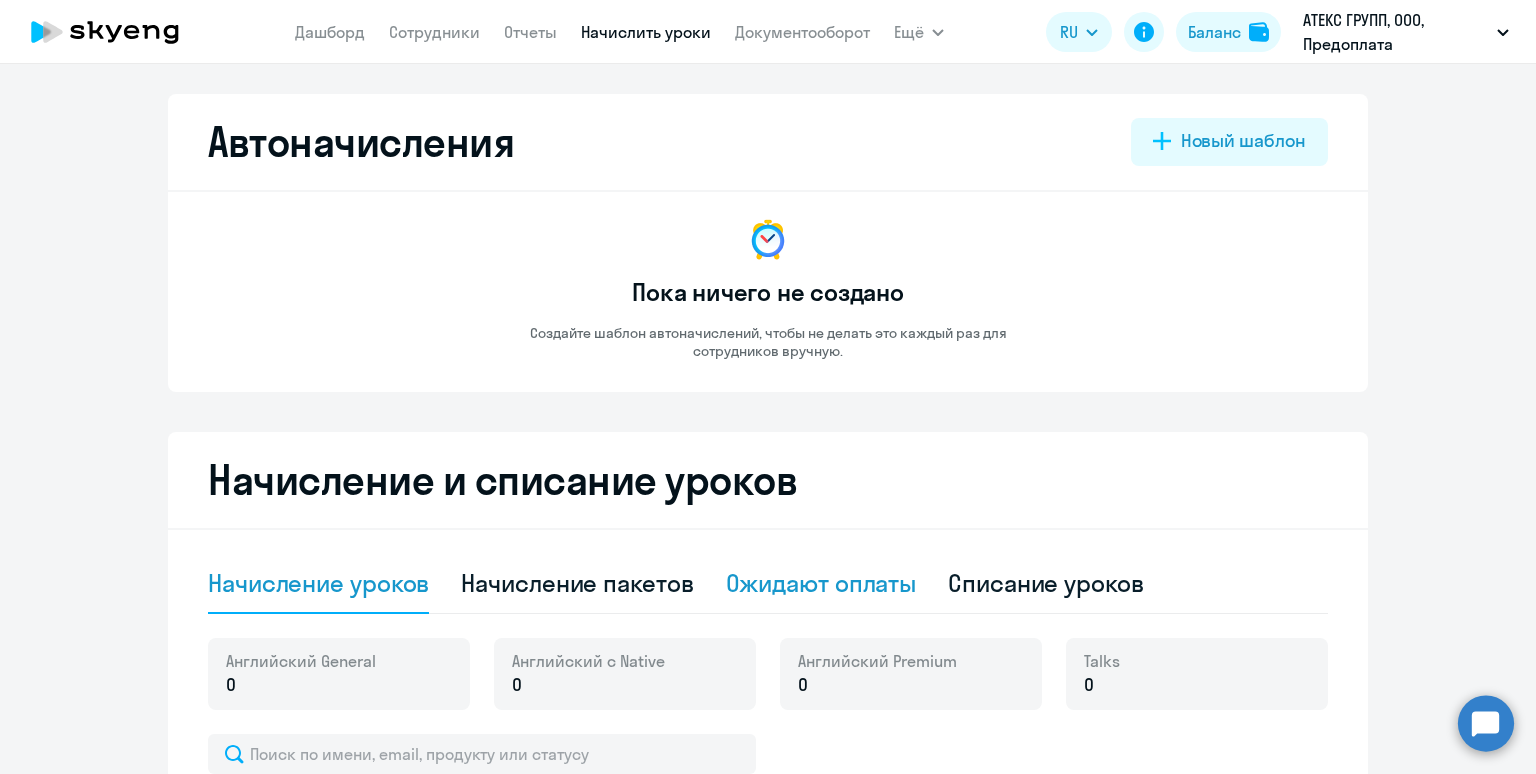 click on "Ожидают оплаты" 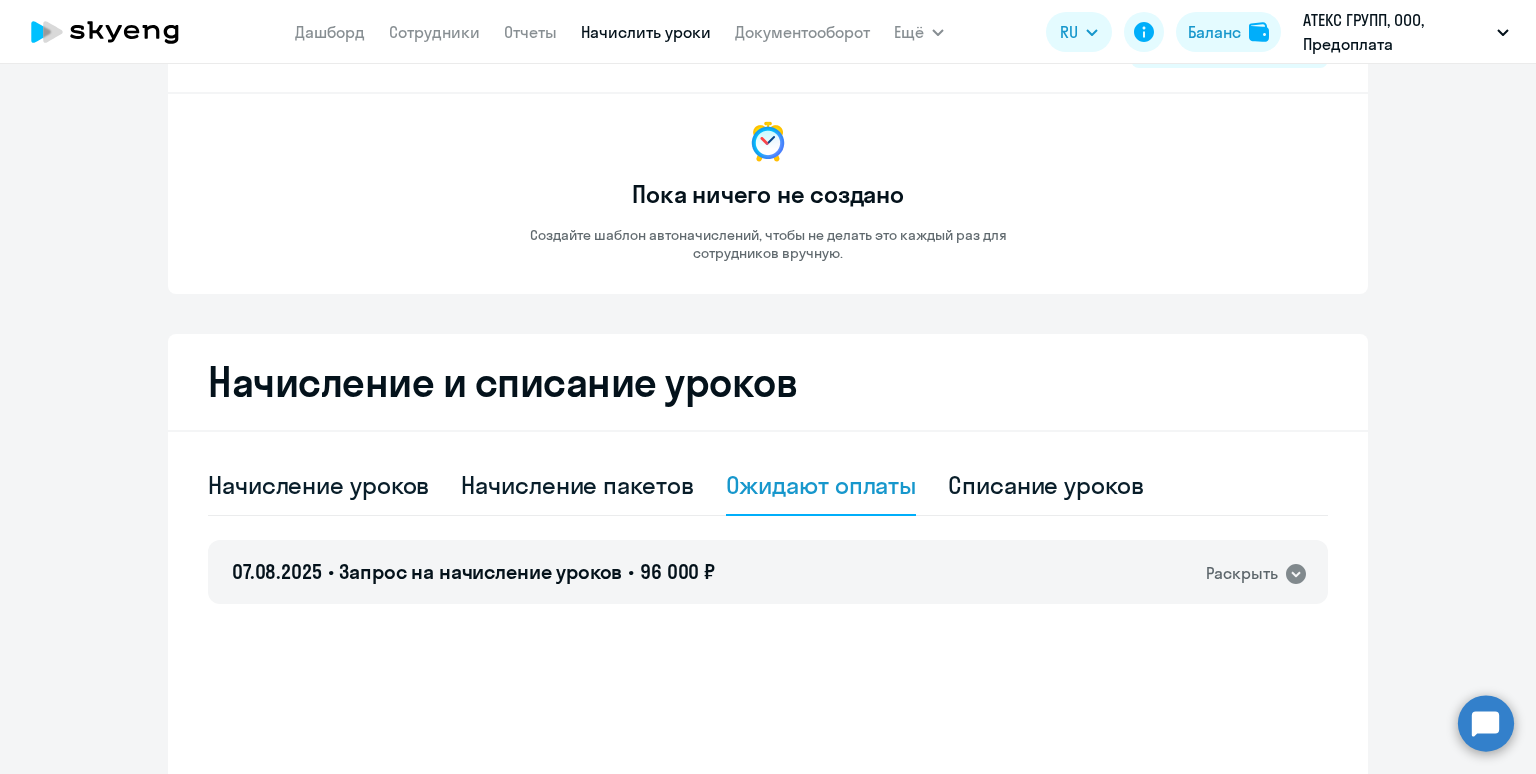 scroll, scrollTop: 239, scrollLeft: 0, axis: vertical 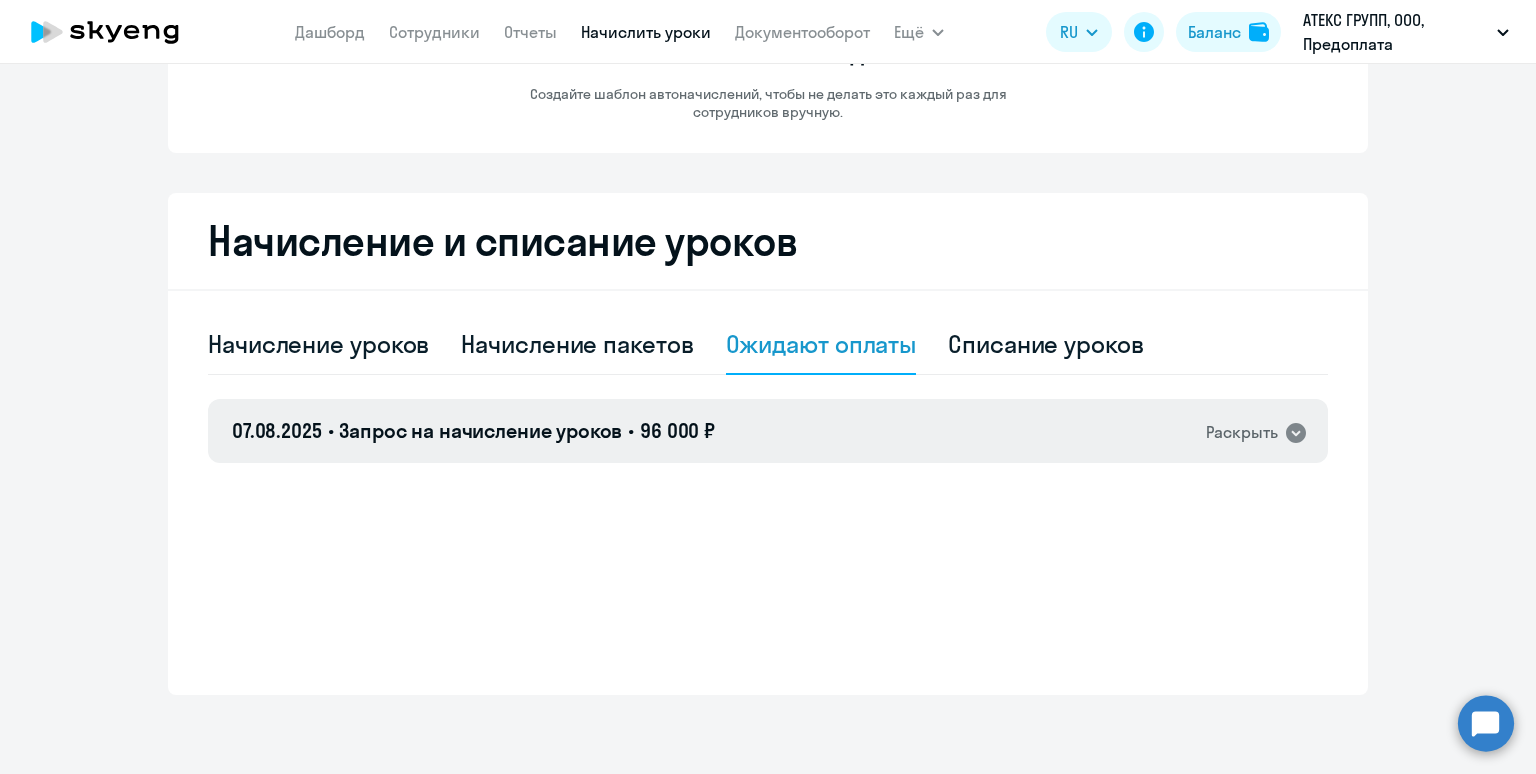 drag, startPoint x: 753, startPoint y: 449, endPoint x: 754, endPoint y: 438, distance: 11.045361 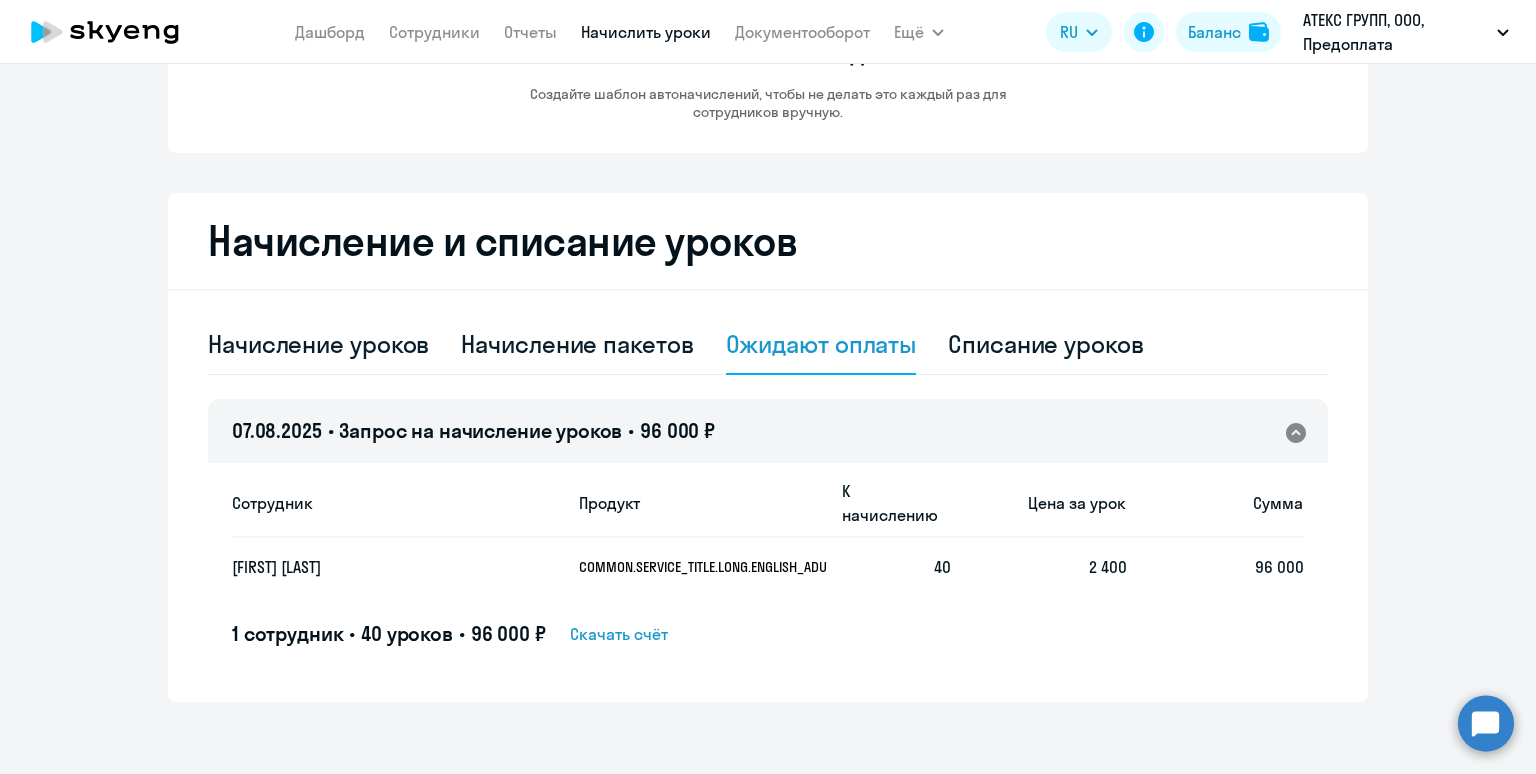 click on "Скачать счёт" 